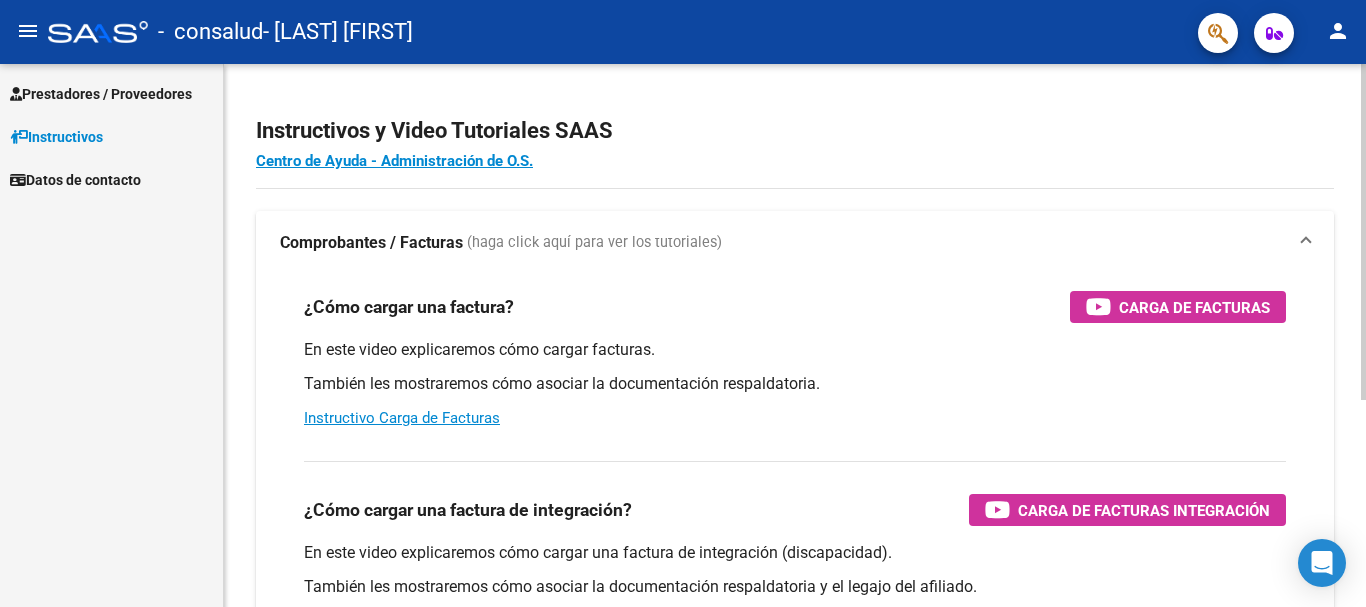 scroll, scrollTop: 0, scrollLeft: 0, axis: both 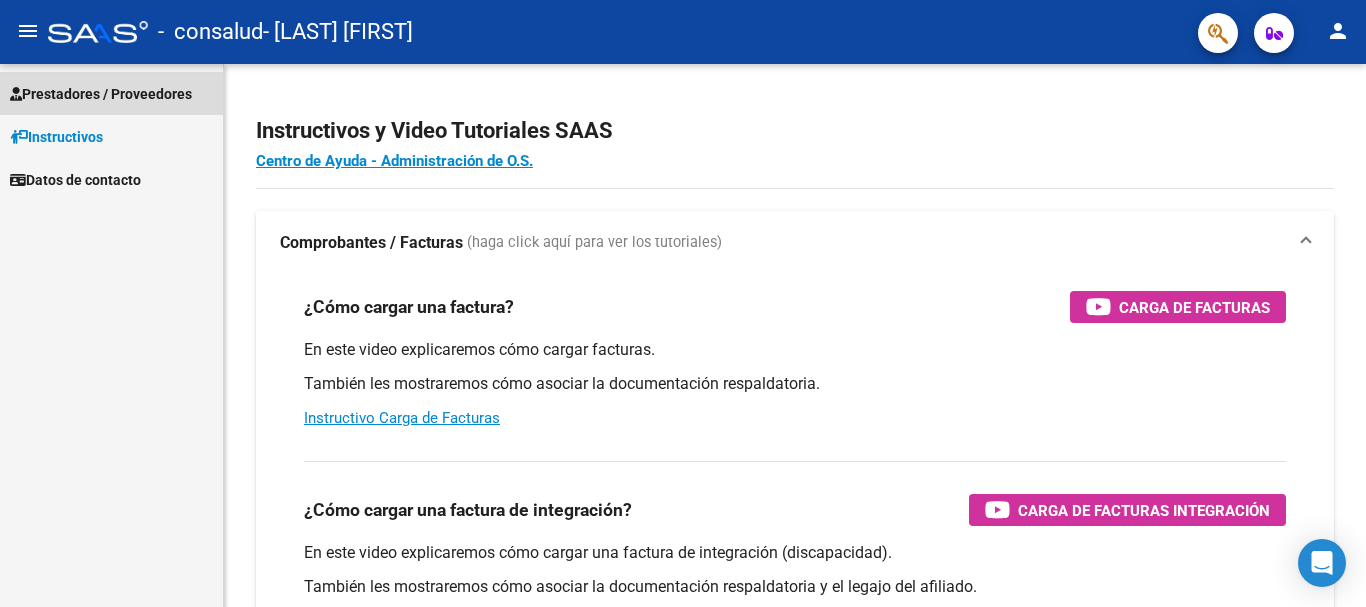 click on "Prestadores / Proveedores" at bounding box center [111, 93] 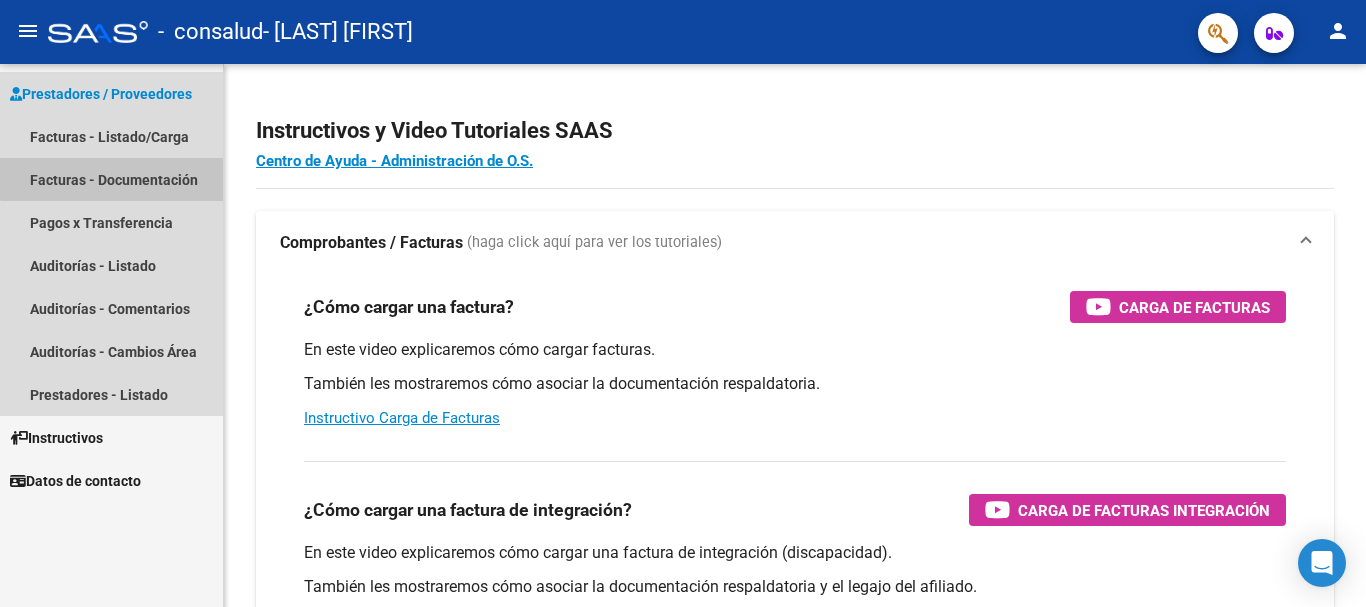 click on "Facturas - Documentación" at bounding box center [111, 179] 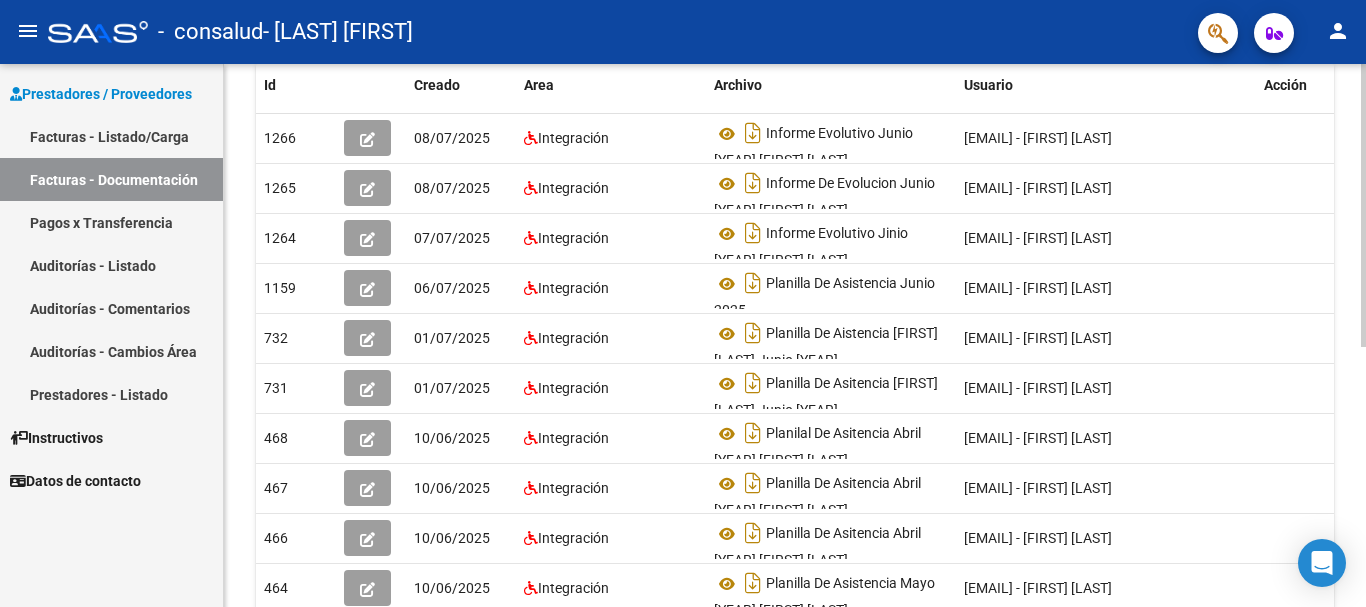 scroll, scrollTop: 0, scrollLeft: 0, axis: both 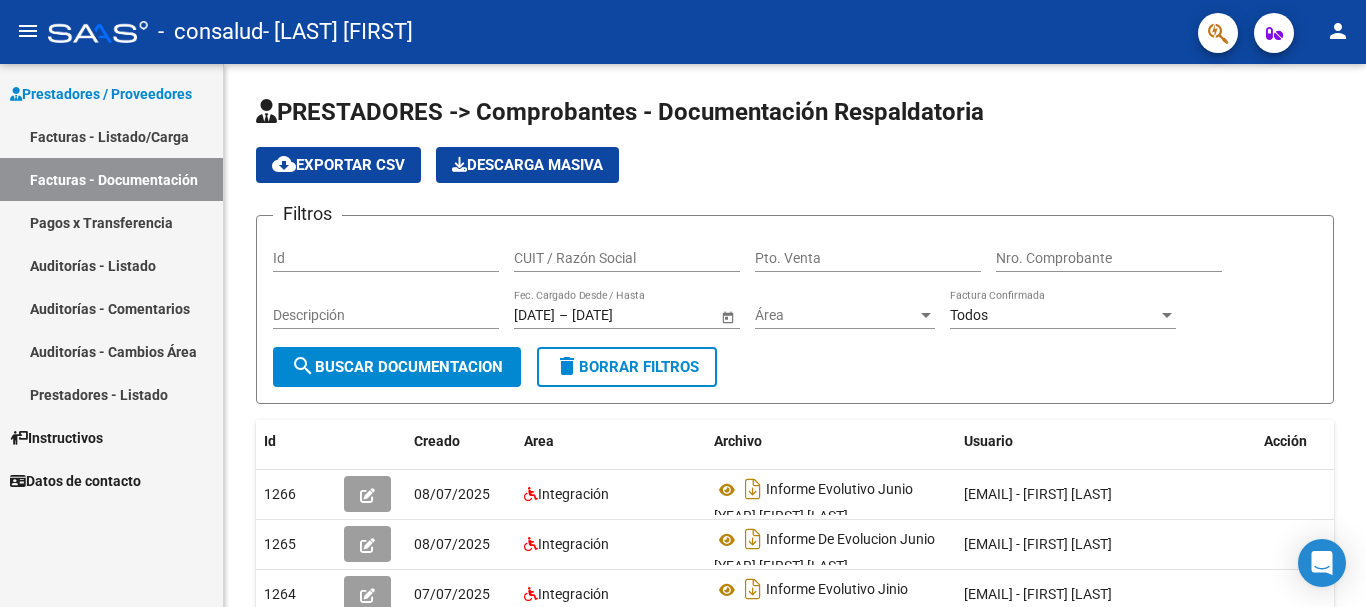 click on "Facturas - Listado/Carga" at bounding box center (111, 136) 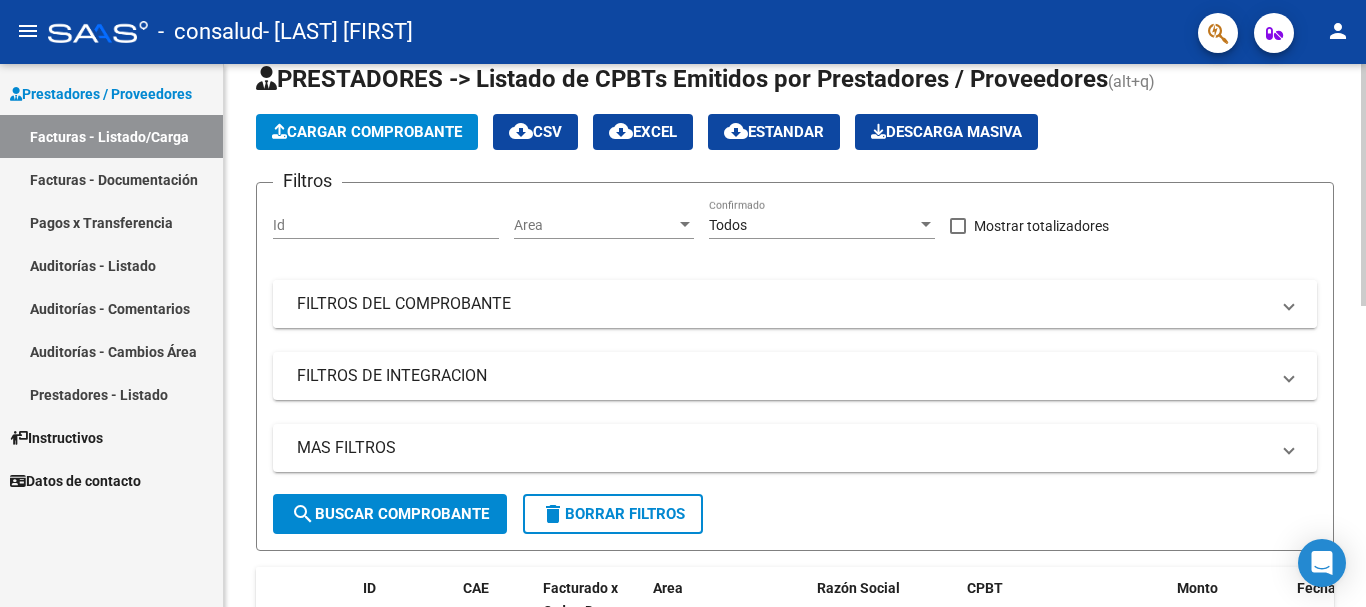 scroll, scrollTop: 0, scrollLeft: 0, axis: both 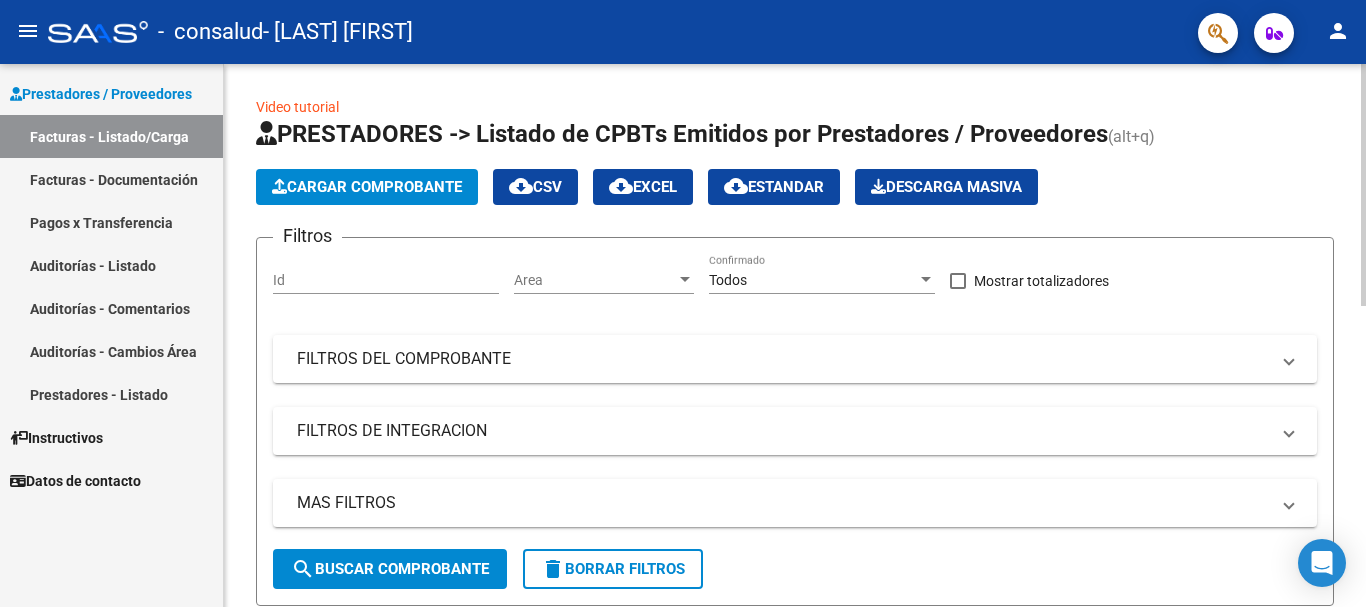 click on "Cargar Comprobante" 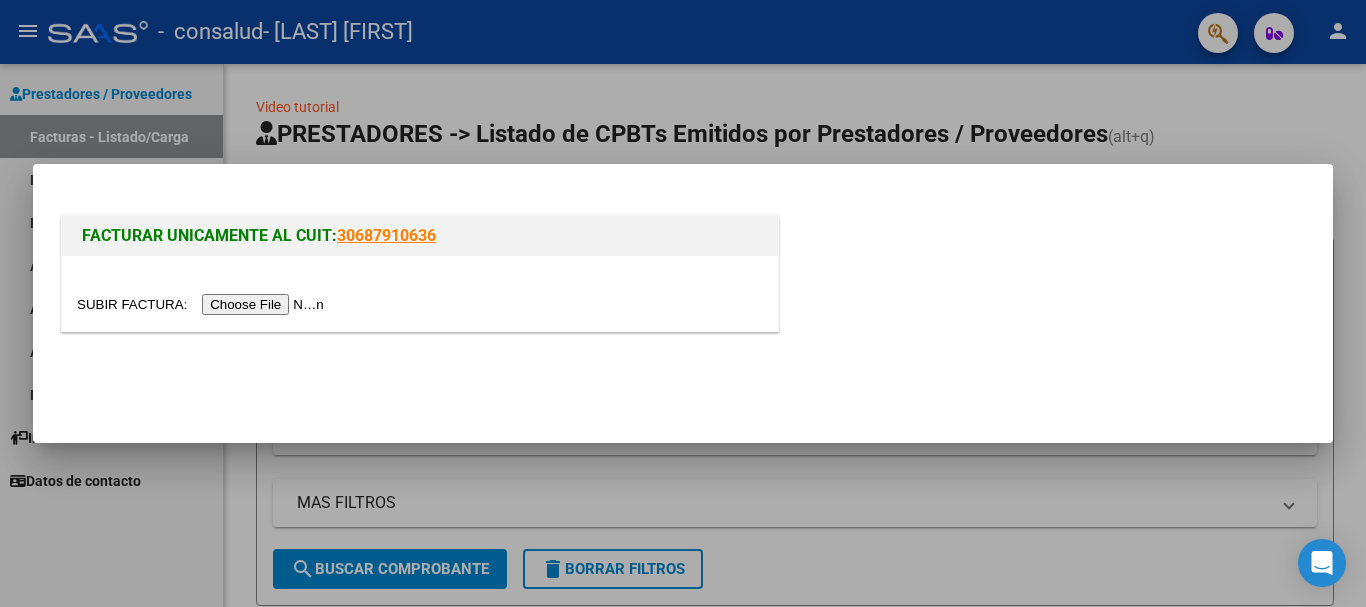 click at bounding box center (203, 304) 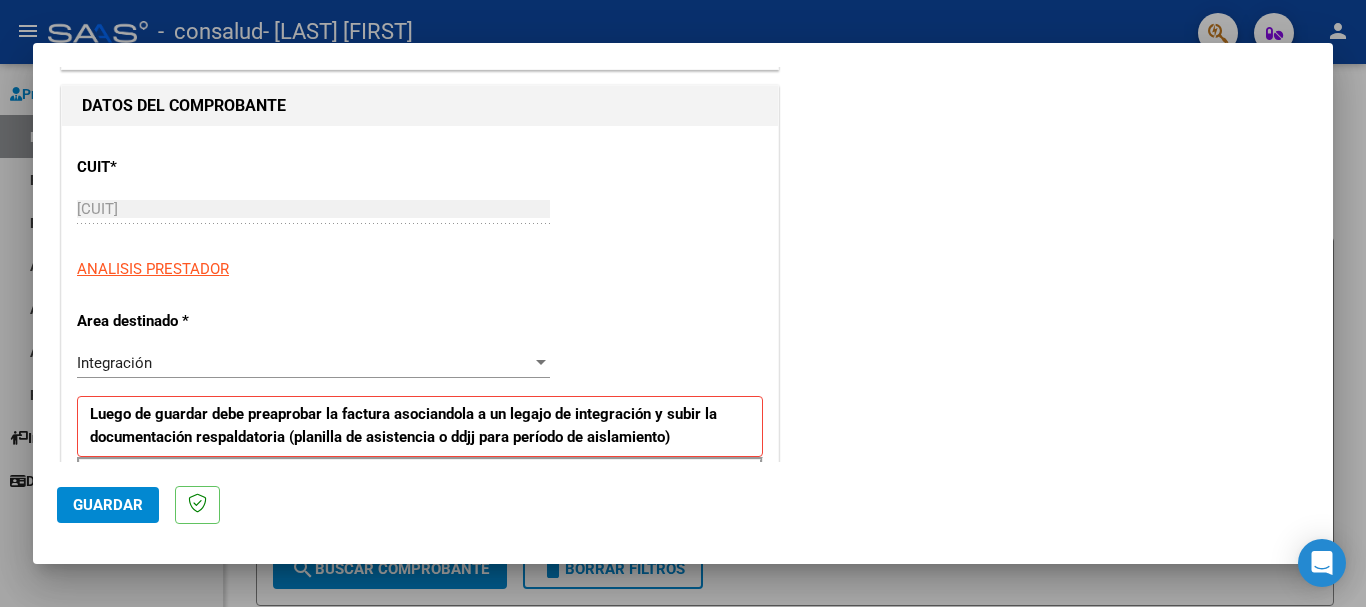 scroll, scrollTop: 300, scrollLeft: 0, axis: vertical 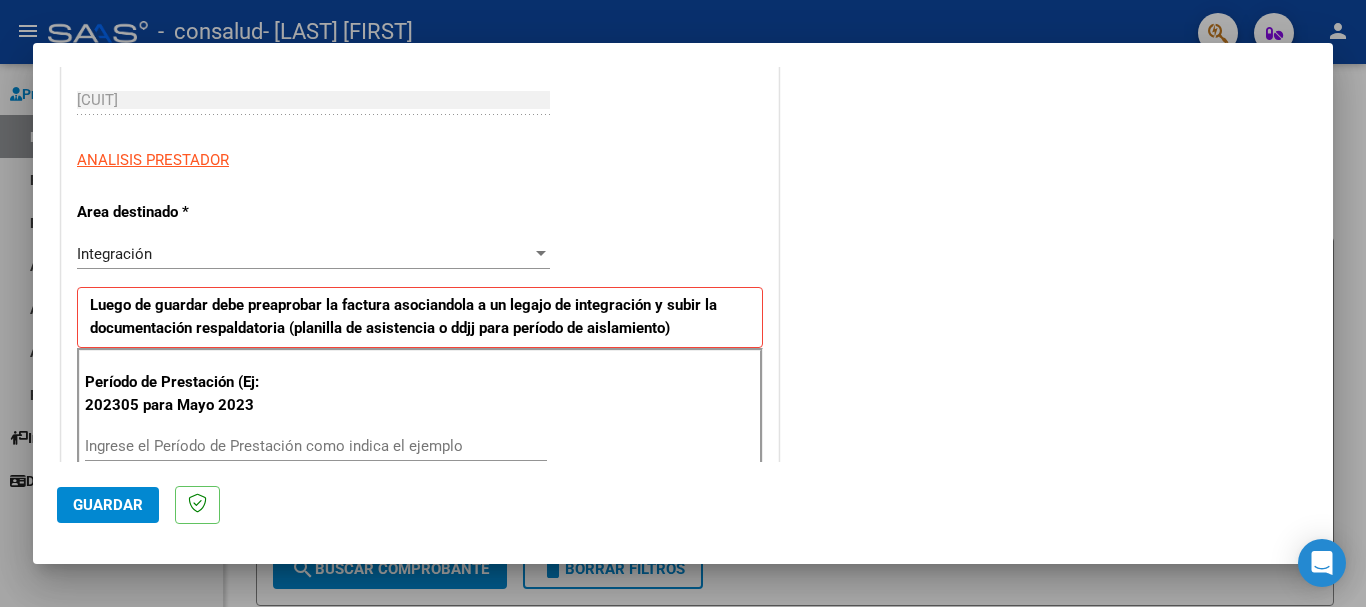 click on "Integración" at bounding box center (304, 254) 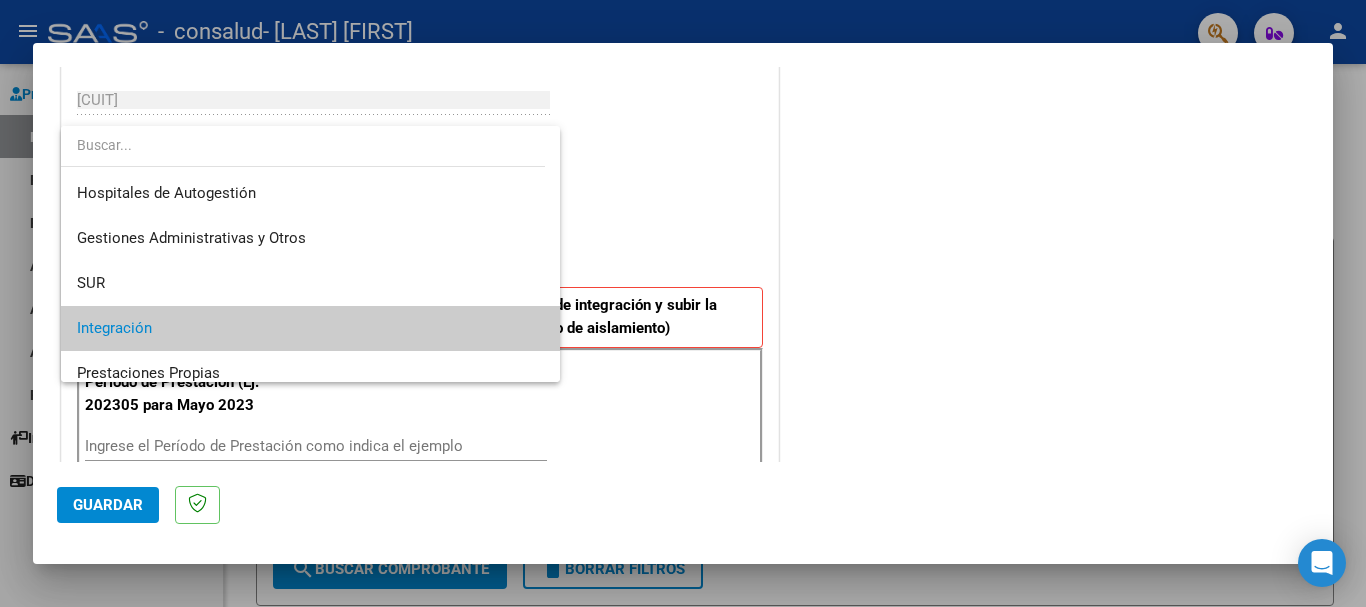 scroll, scrollTop: 75, scrollLeft: 0, axis: vertical 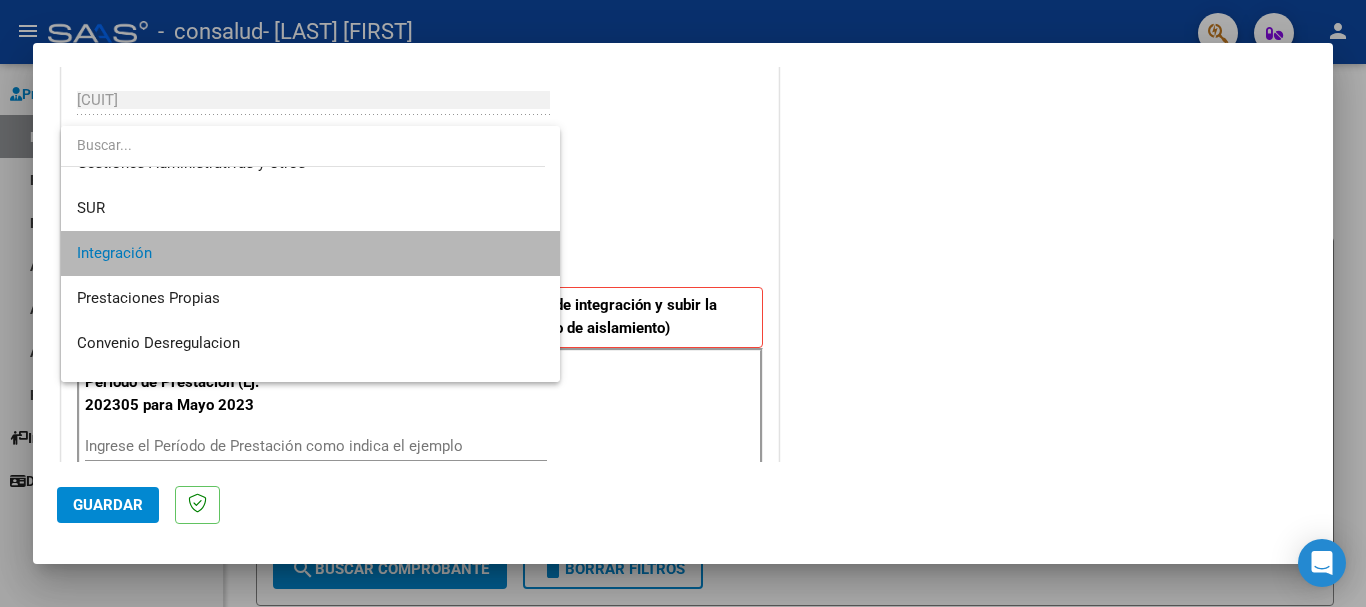 click on "Integración" at bounding box center (310, 253) 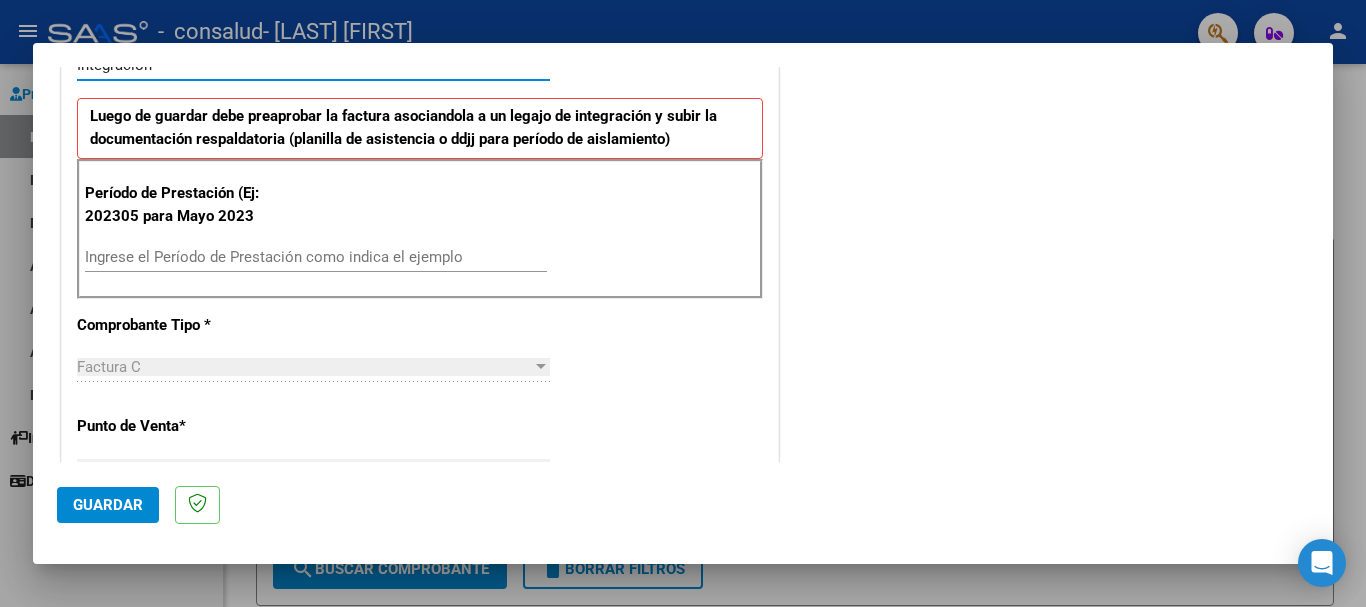 scroll, scrollTop: 500, scrollLeft: 0, axis: vertical 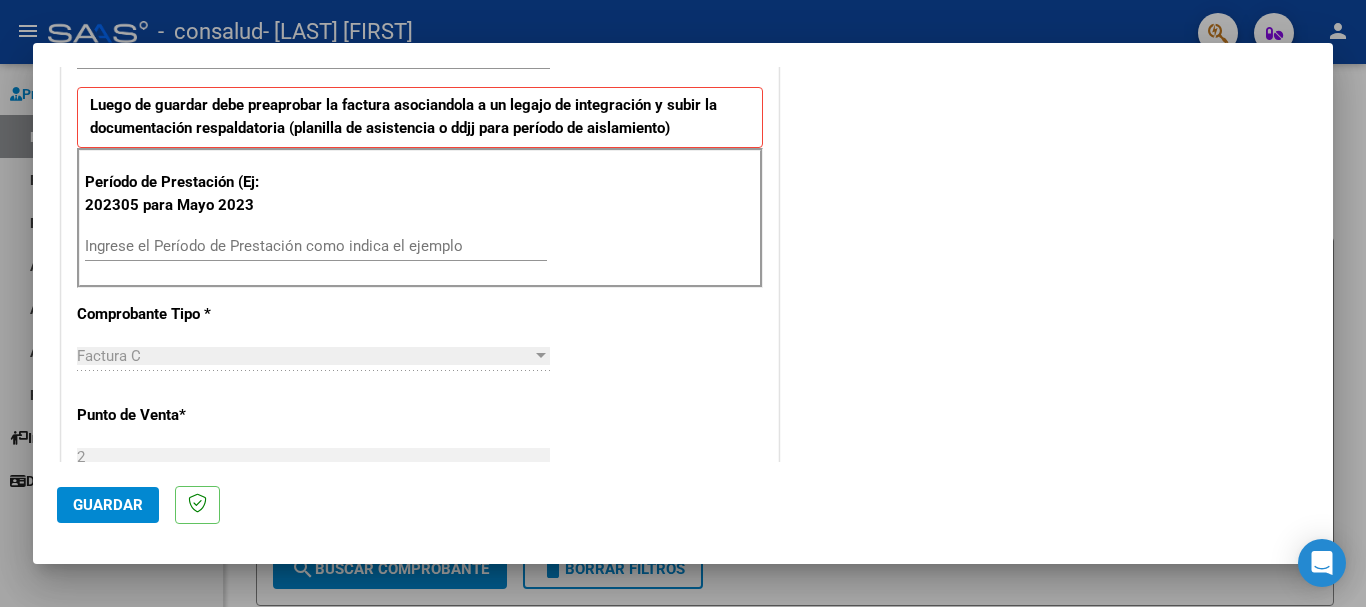 click on "Ingrese el Período de Prestación como indica el ejemplo" at bounding box center [316, 246] 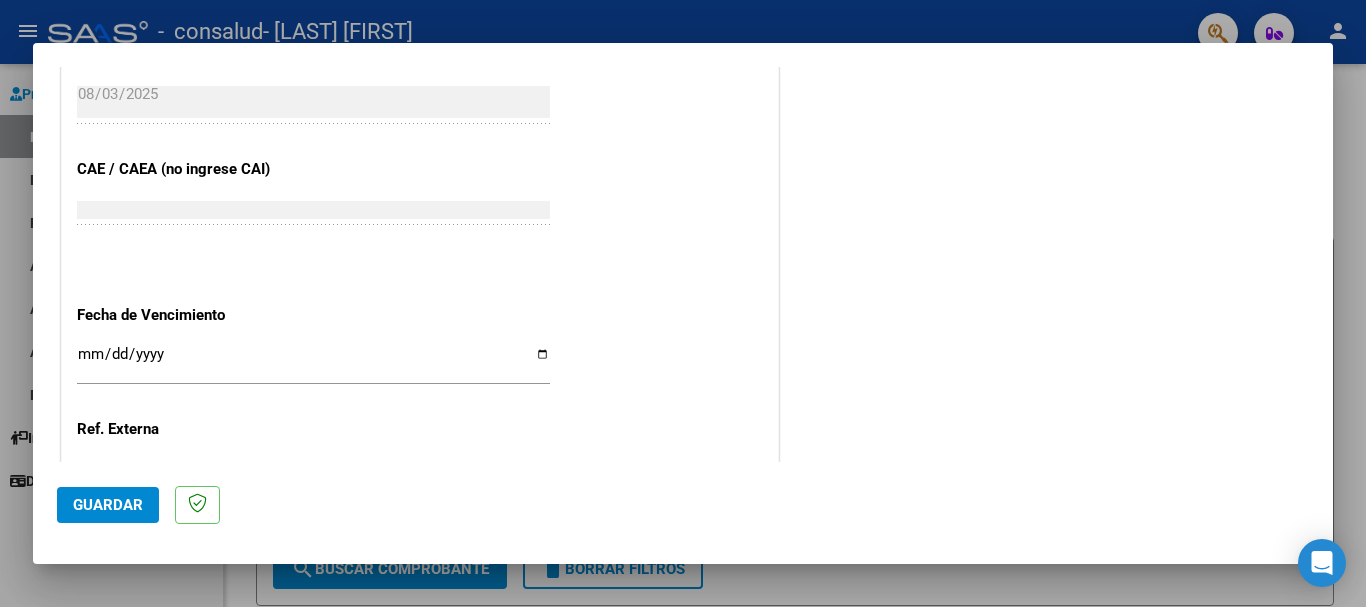 scroll, scrollTop: 1200, scrollLeft: 0, axis: vertical 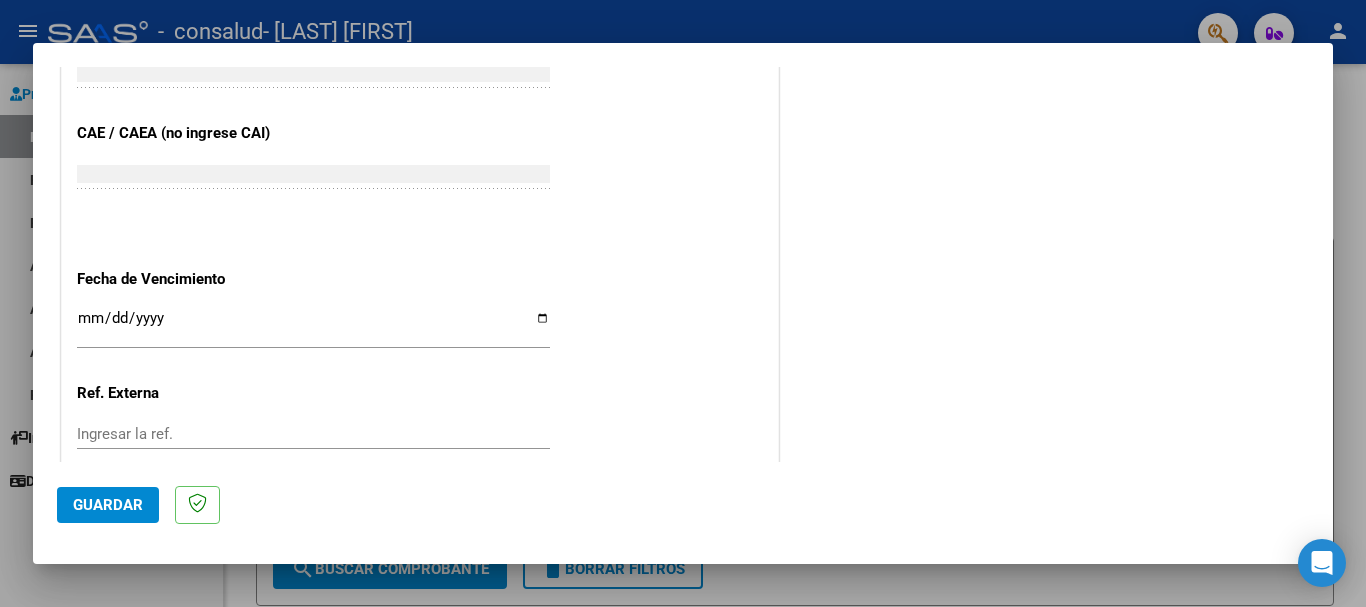 type on "202507" 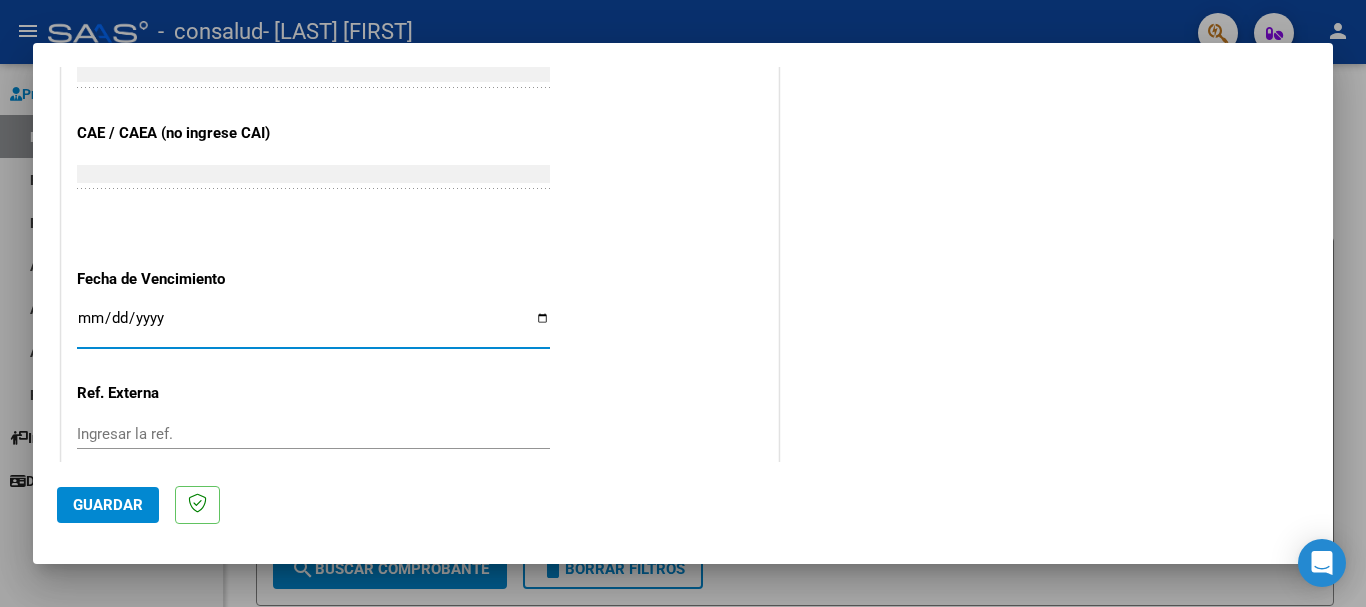 click on "Ingresar la fecha" at bounding box center [313, 326] 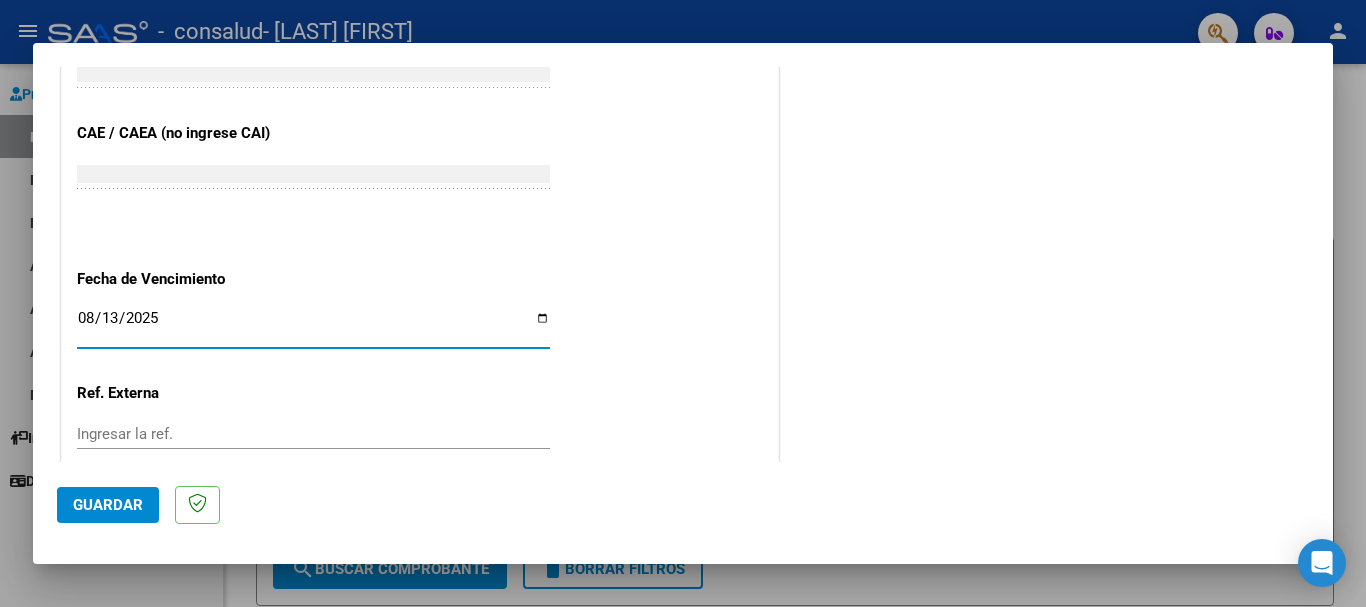 click on "Guardar" 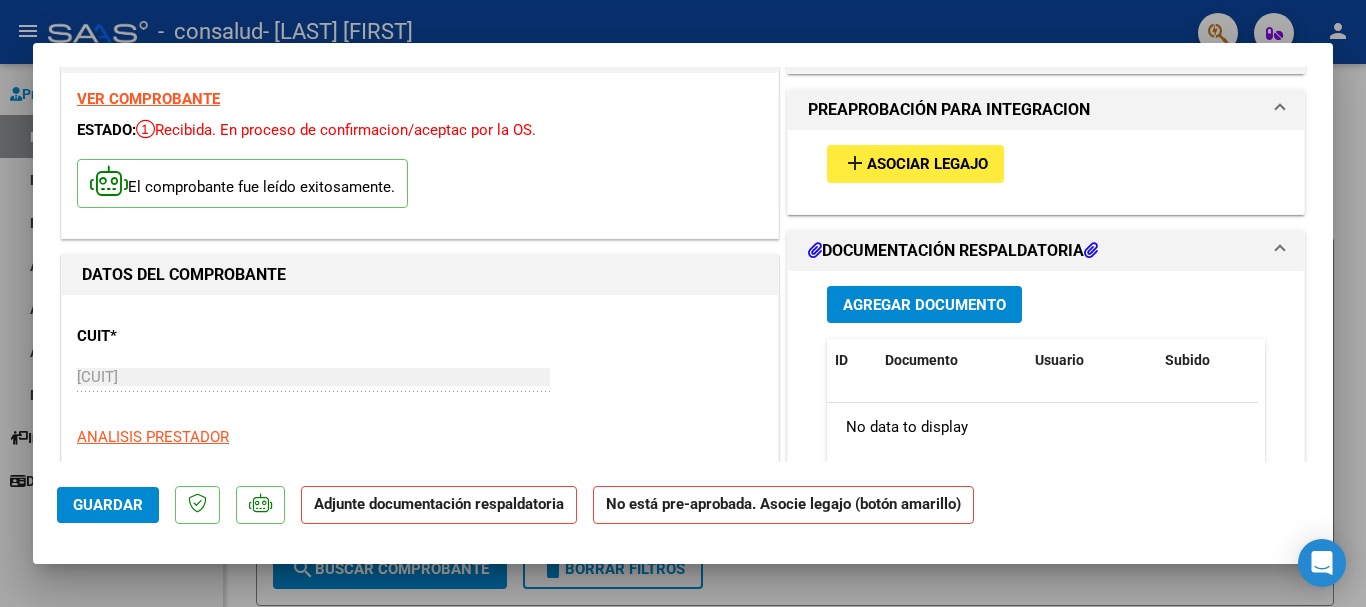 scroll, scrollTop: 0, scrollLeft: 0, axis: both 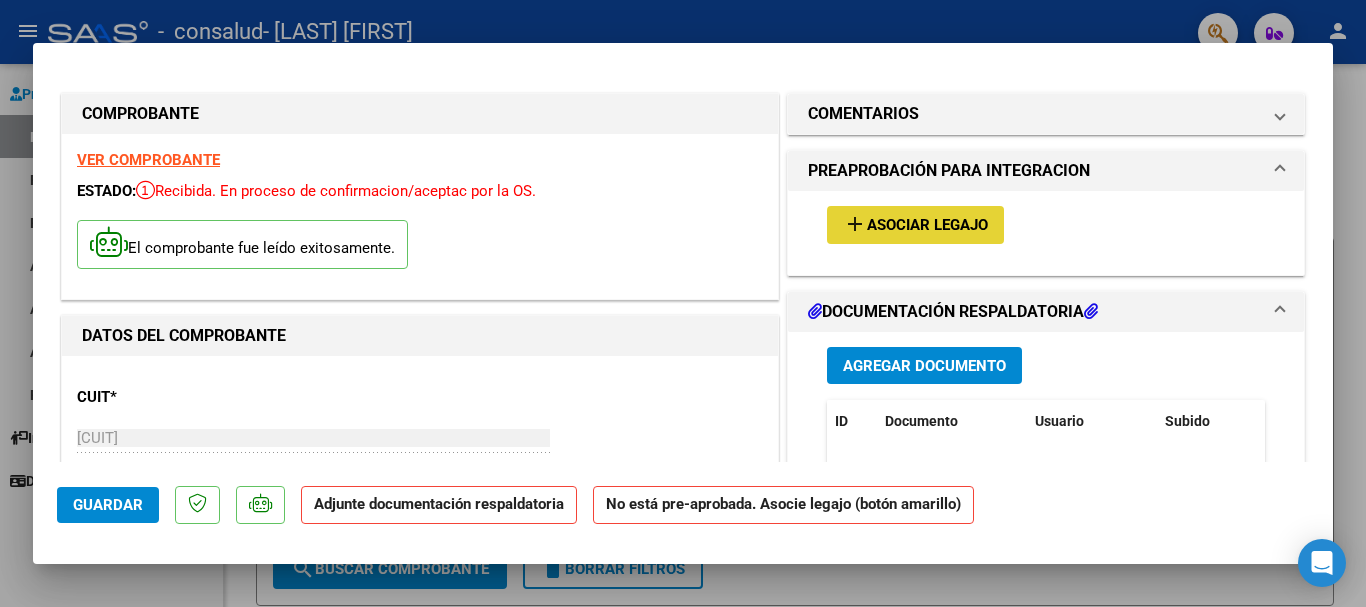 click on "Asociar Legajo" at bounding box center [927, 226] 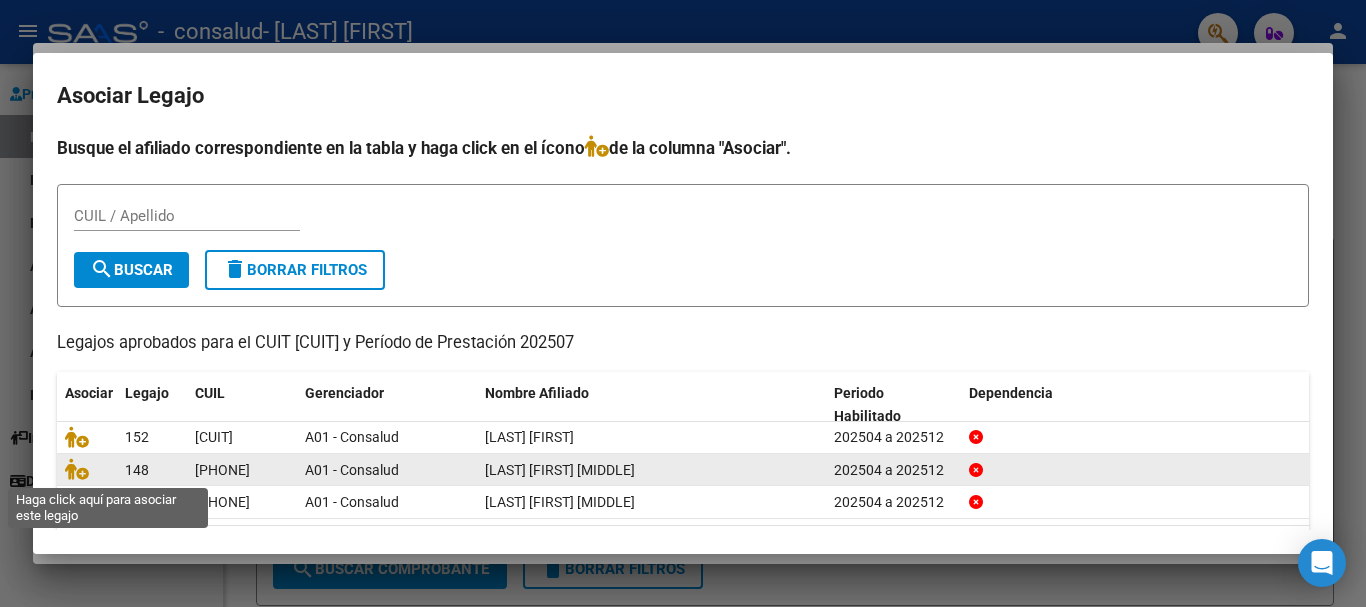 click 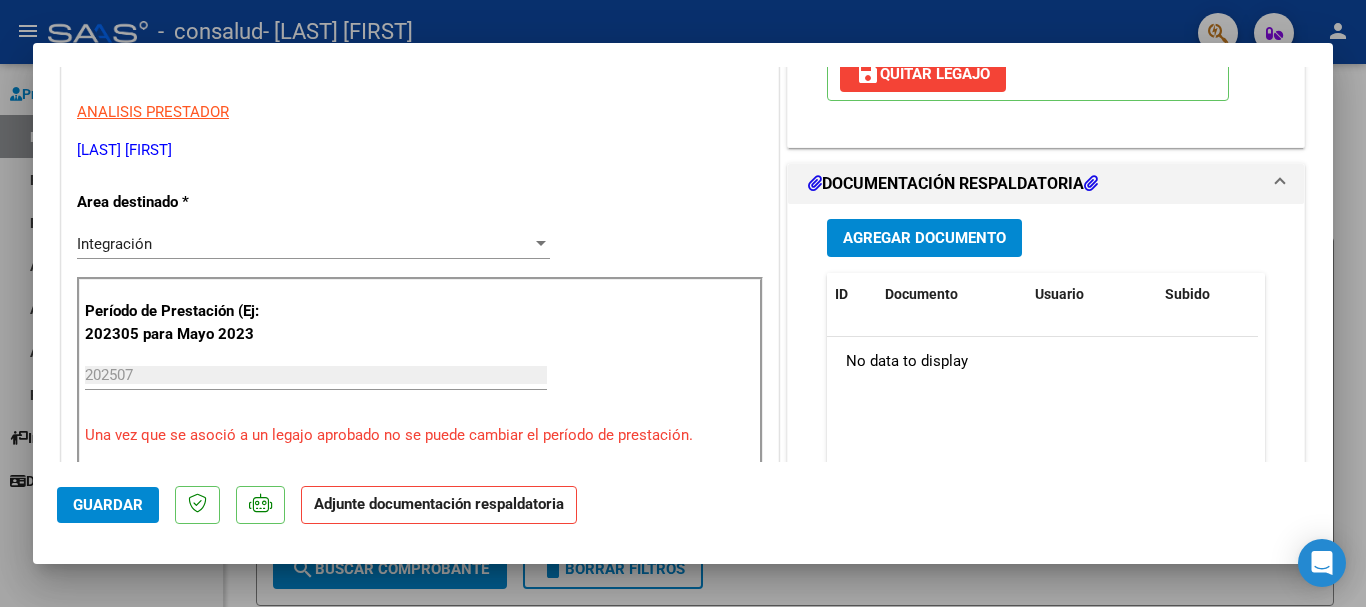 scroll, scrollTop: 400, scrollLeft: 0, axis: vertical 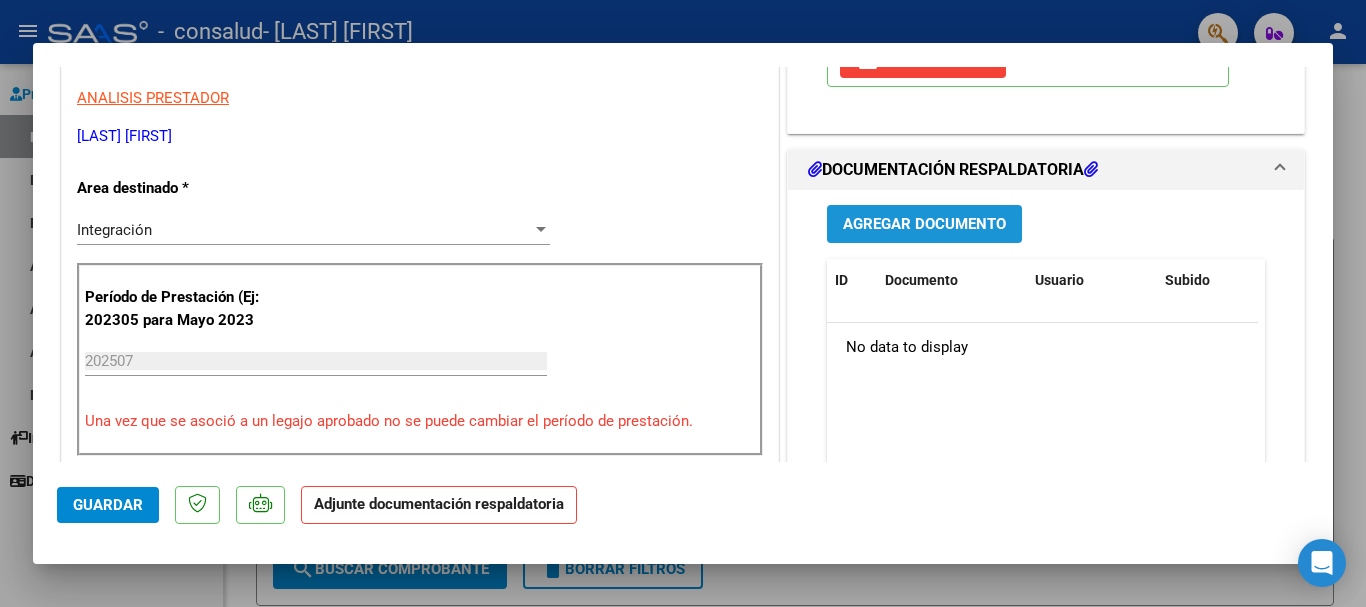 click on "Agregar Documento" at bounding box center (924, 225) 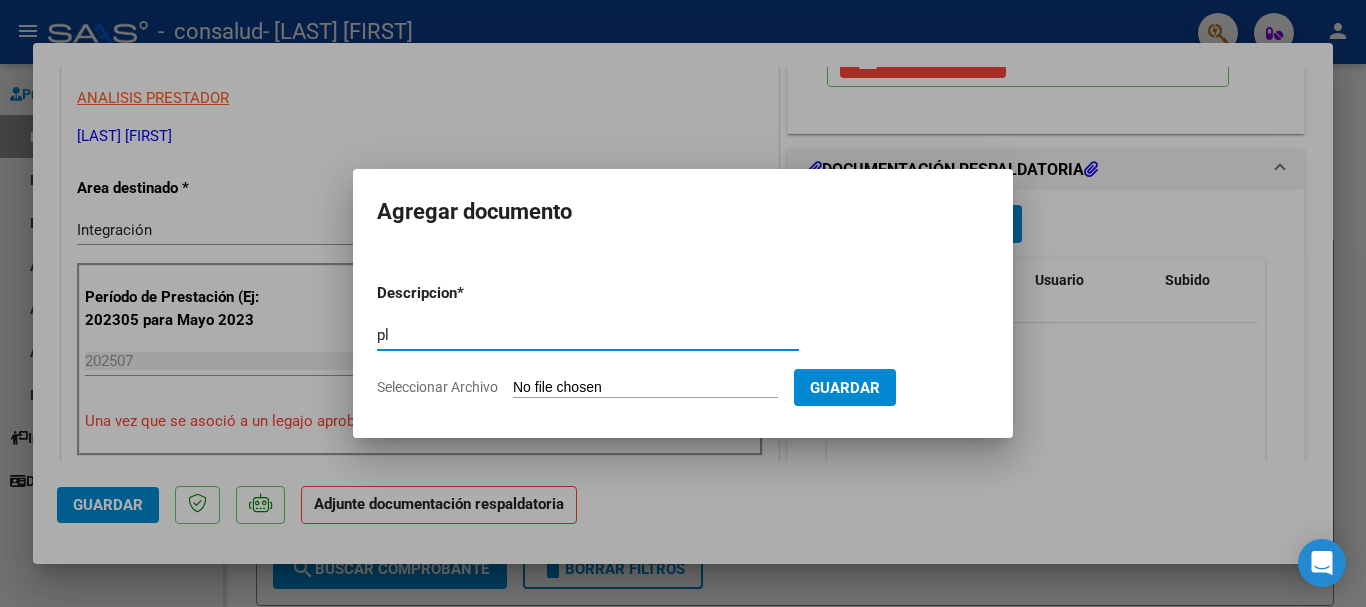 type on "p" 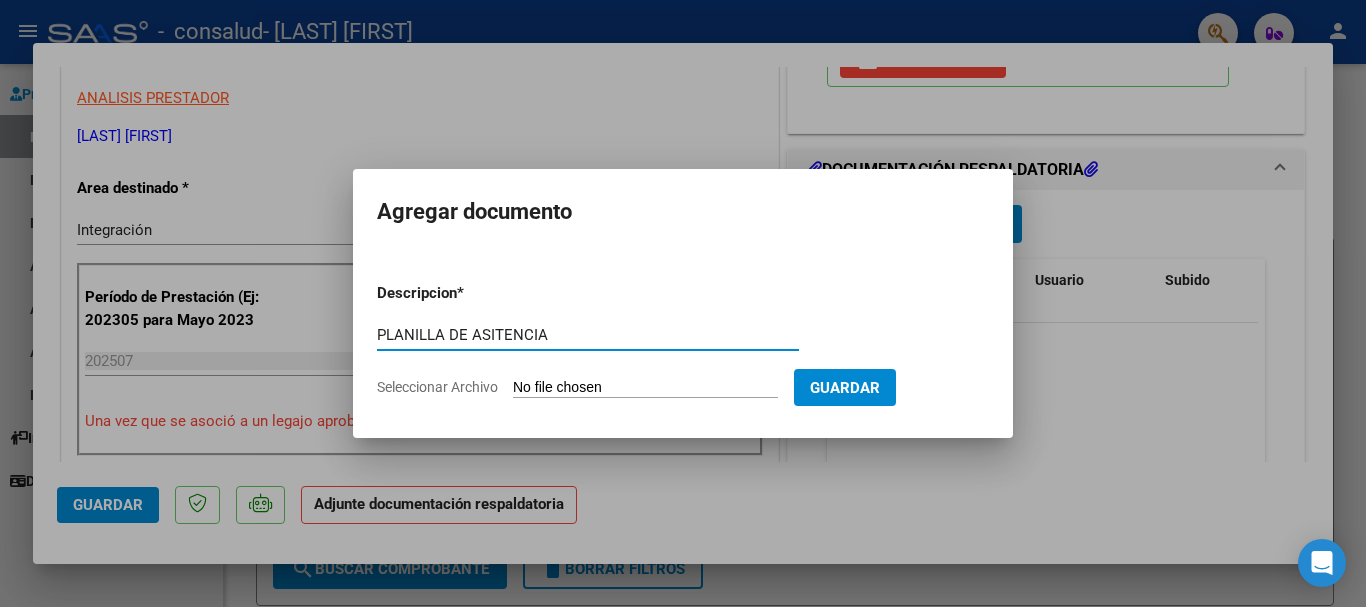 click on "PLANILLA DE ASITENCIA" at bounding box center (588, 335) 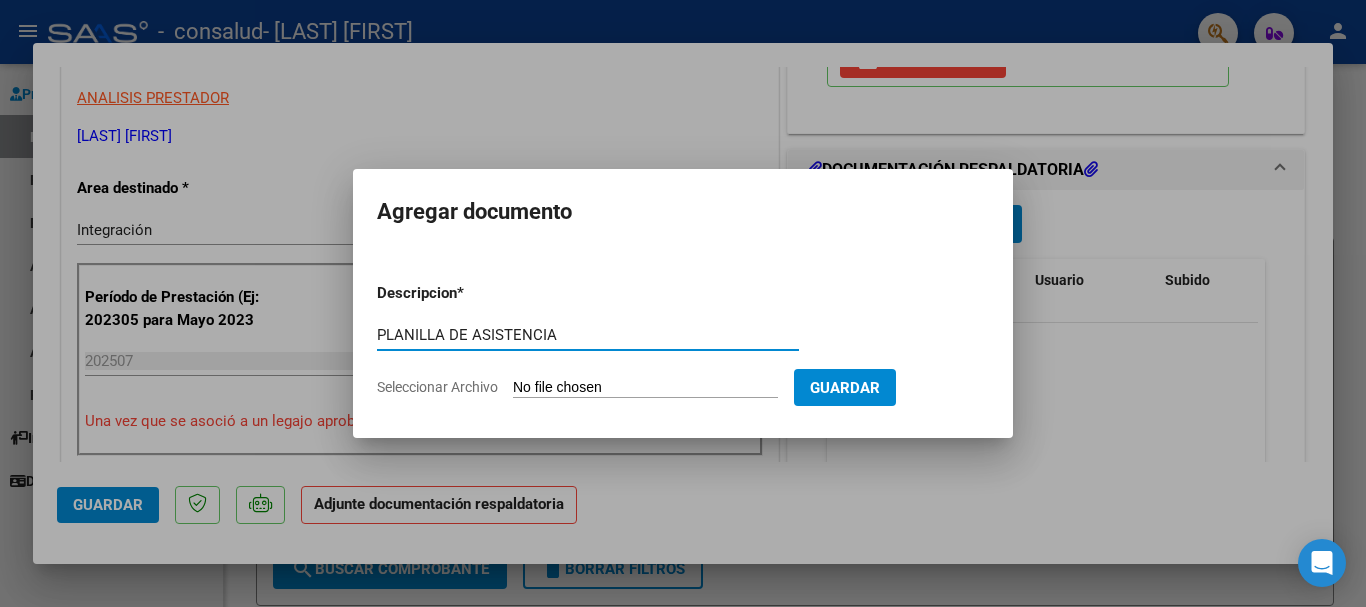 click on "PLANILLA DE ASISTENCIA" at bounding box center (588, 335) 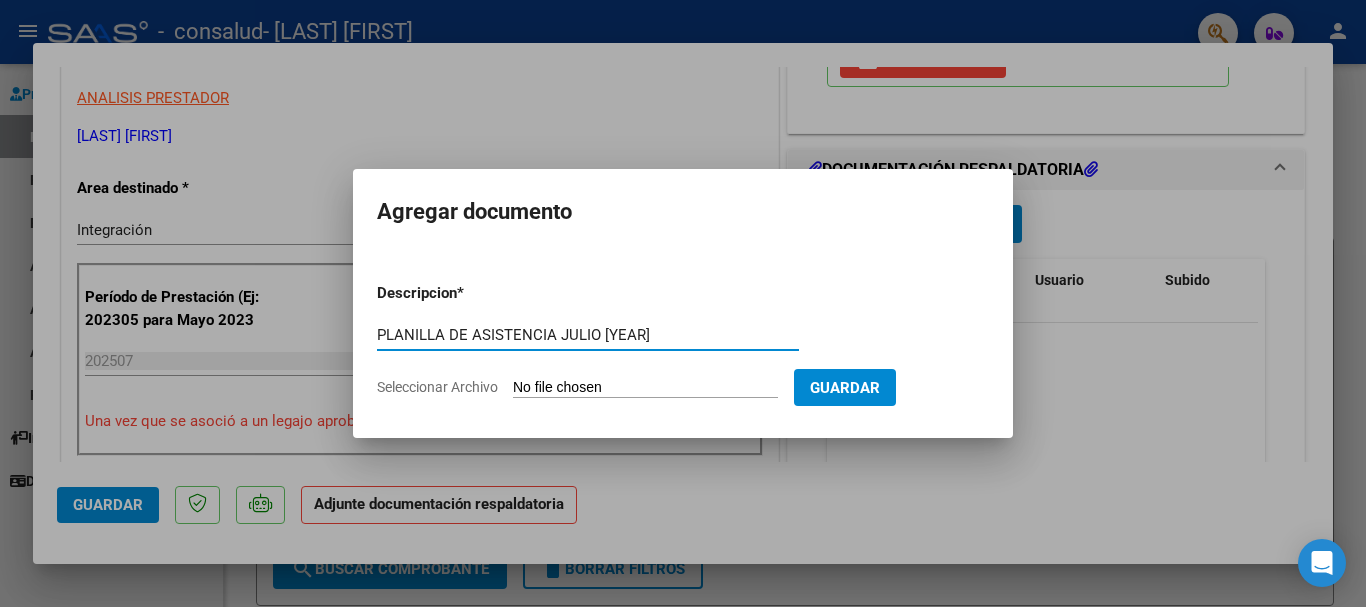 type on "PLANILLA DE ASISTENCIA JULIO [YEAR]" 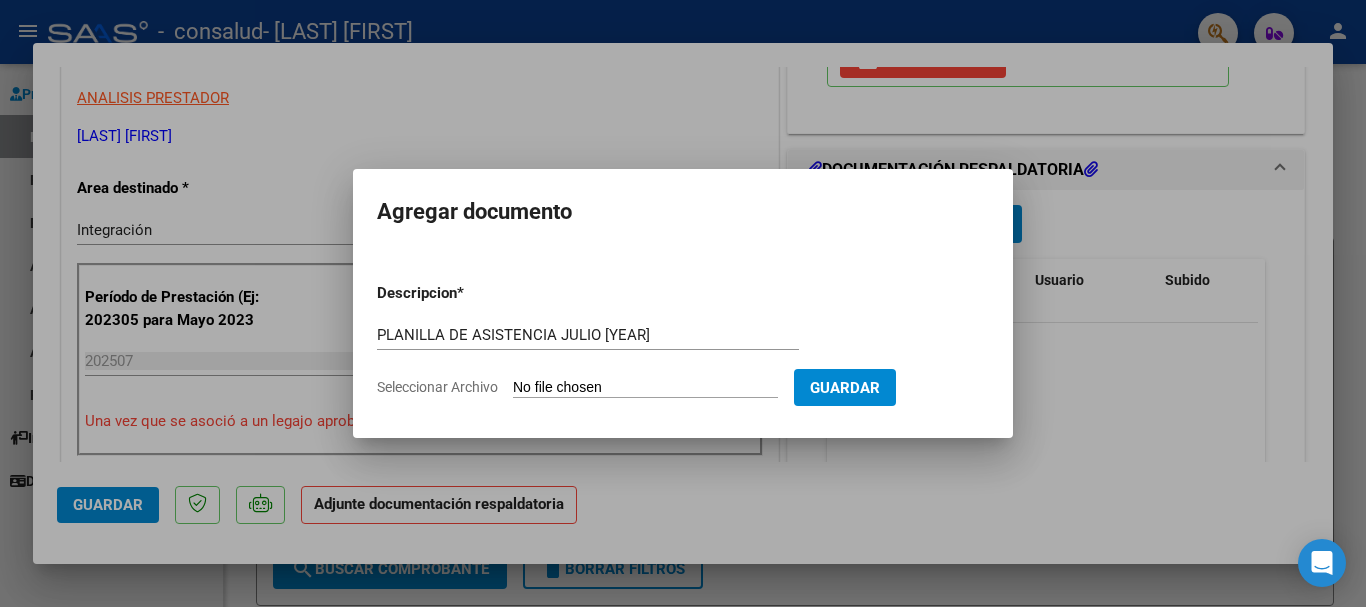 type on "C:\fakepath\PLANILLA PSICOPEDAGOGIA JULIO [YEAR] [FIRST] [LAST].pdf" 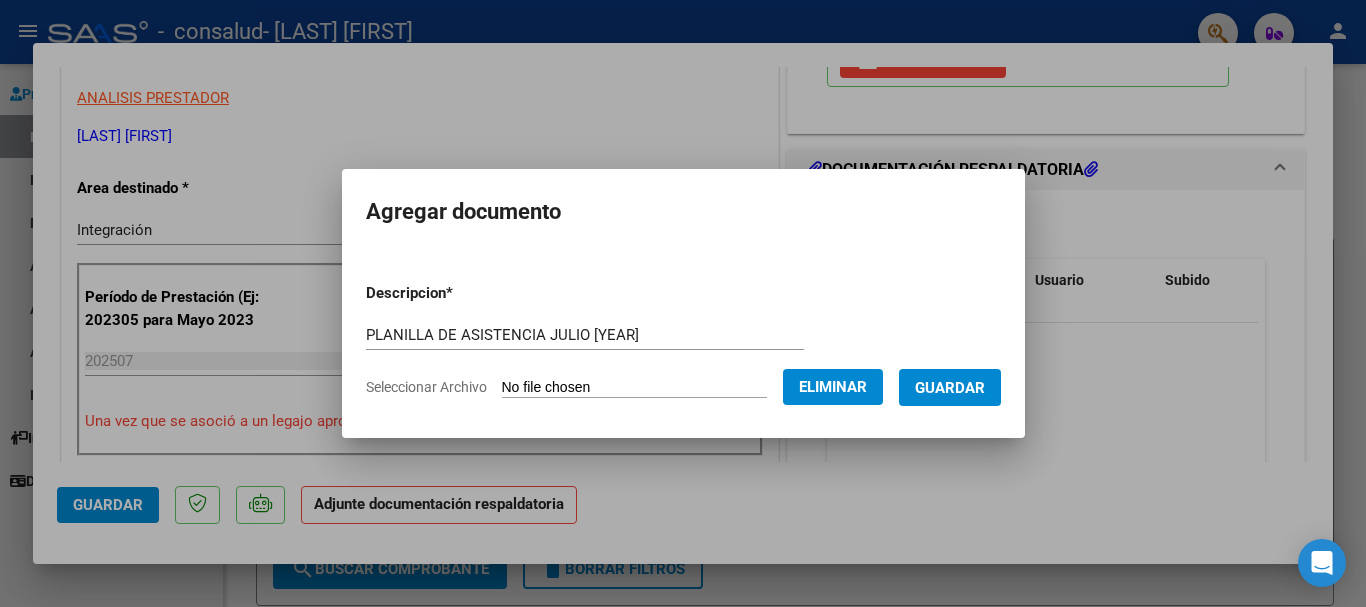 click on "Guardar" at bounding box center [950, 388] 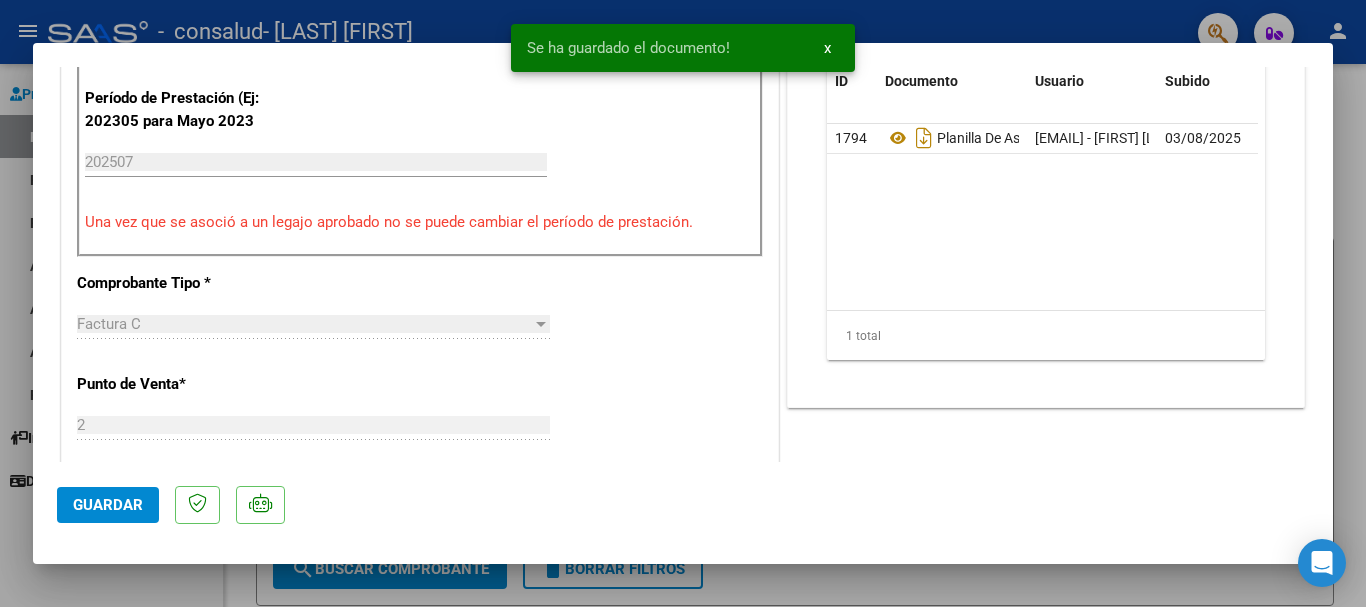 scroll, scrollTop: 600, scrollLeft: 0, axis: vertical 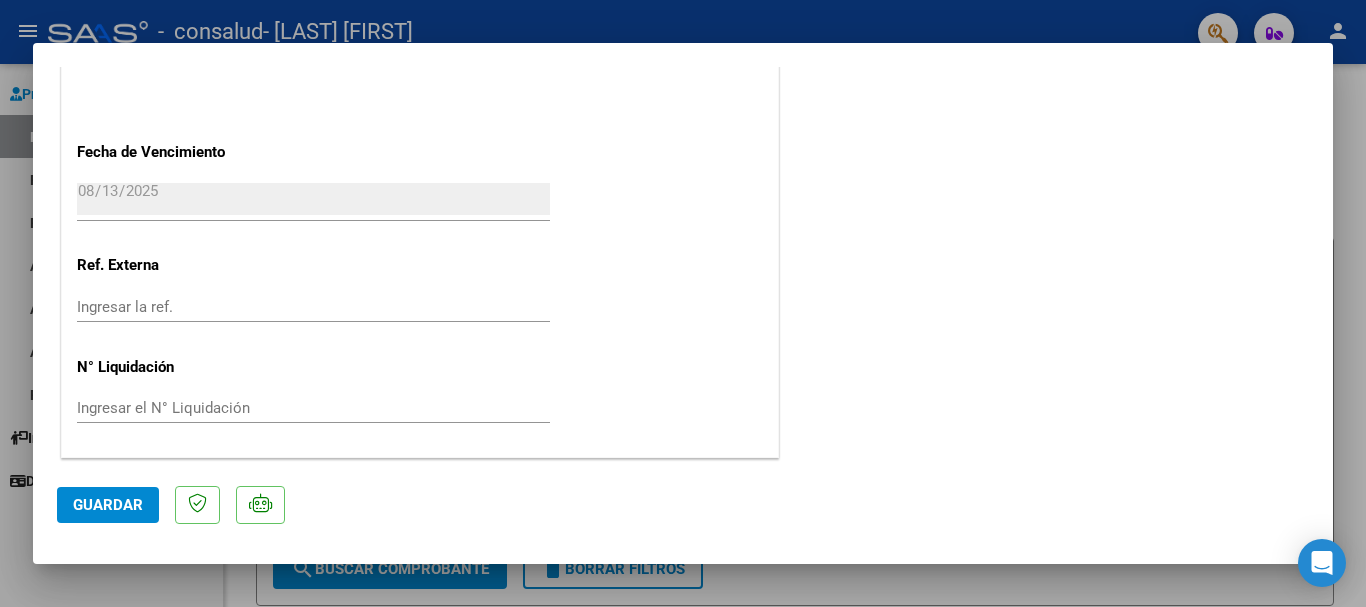 click on "Guardar" 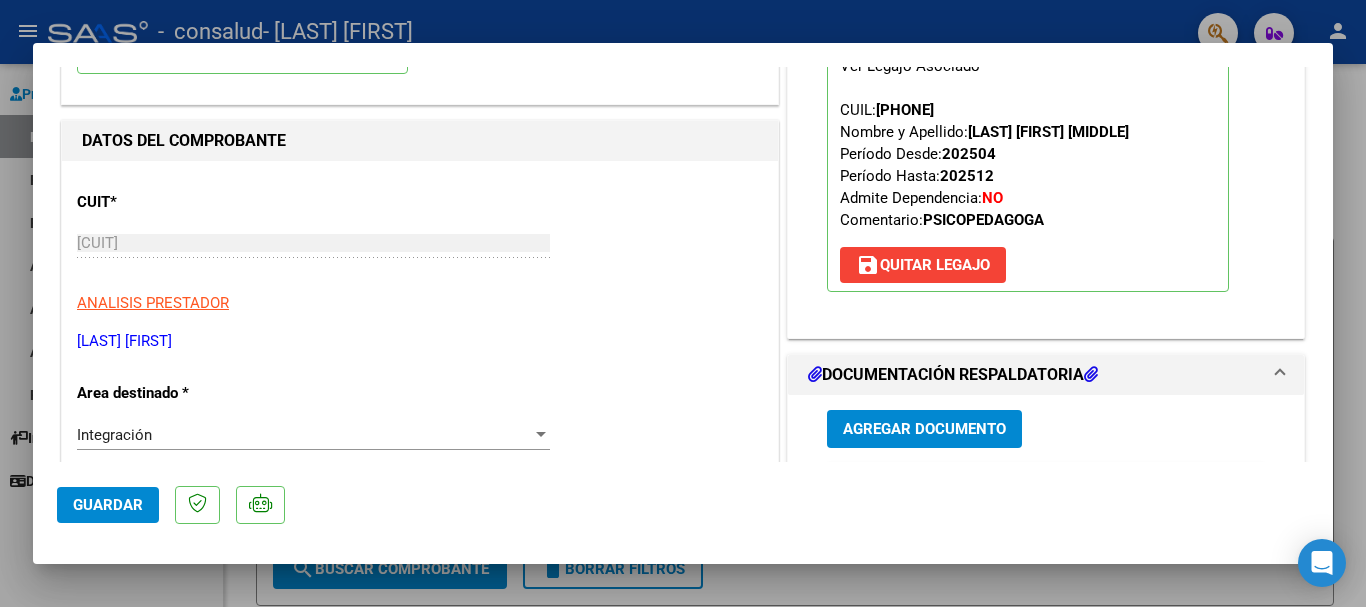 scroll, scrollTop: 0, scrollLeft: 0, axis: both 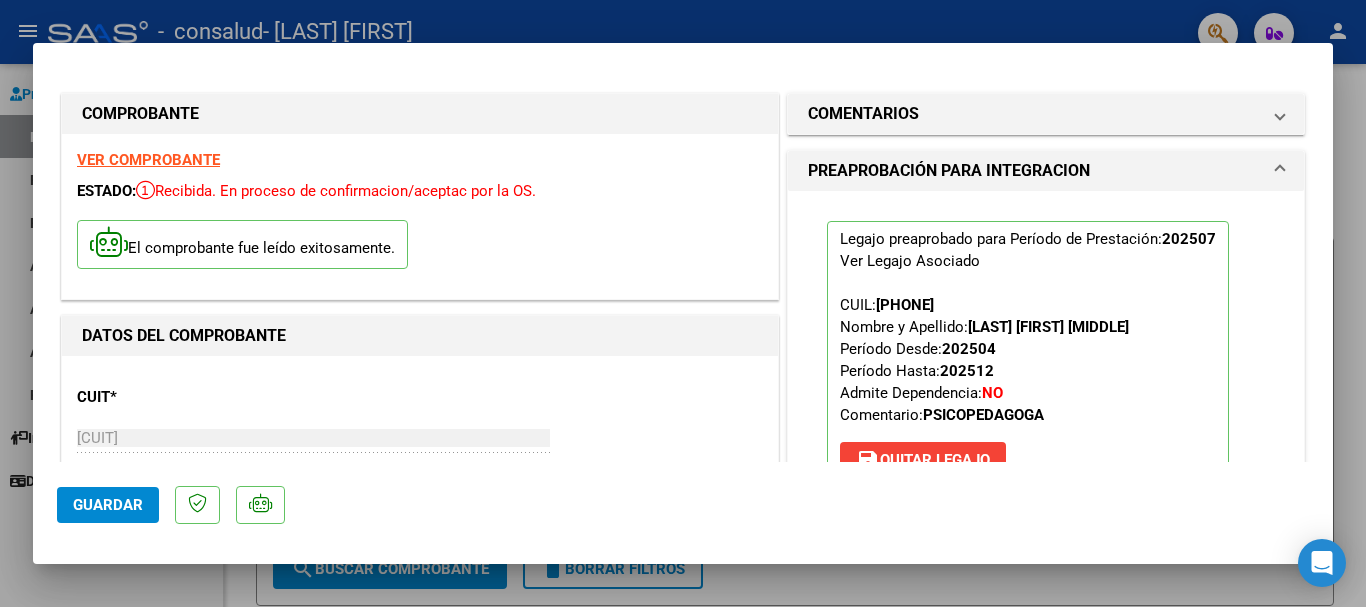 click at bounding box center (683, 303) 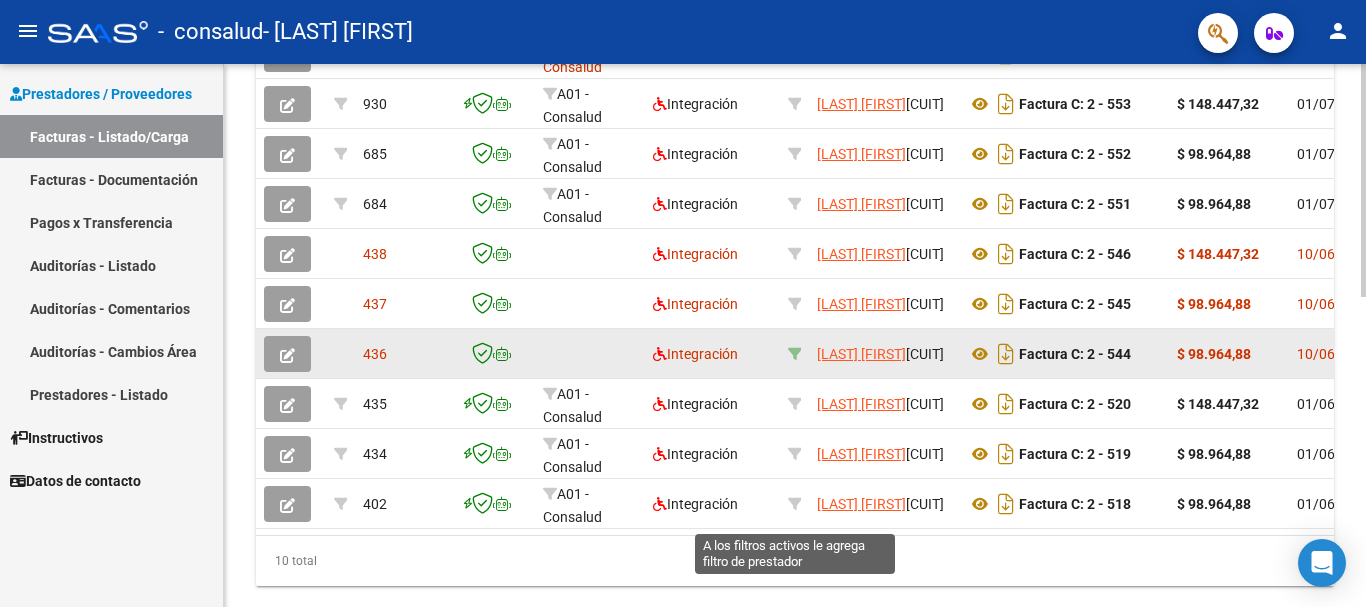 scroll, scrollTop: 700, scrollLeft: 0, axis: vertical 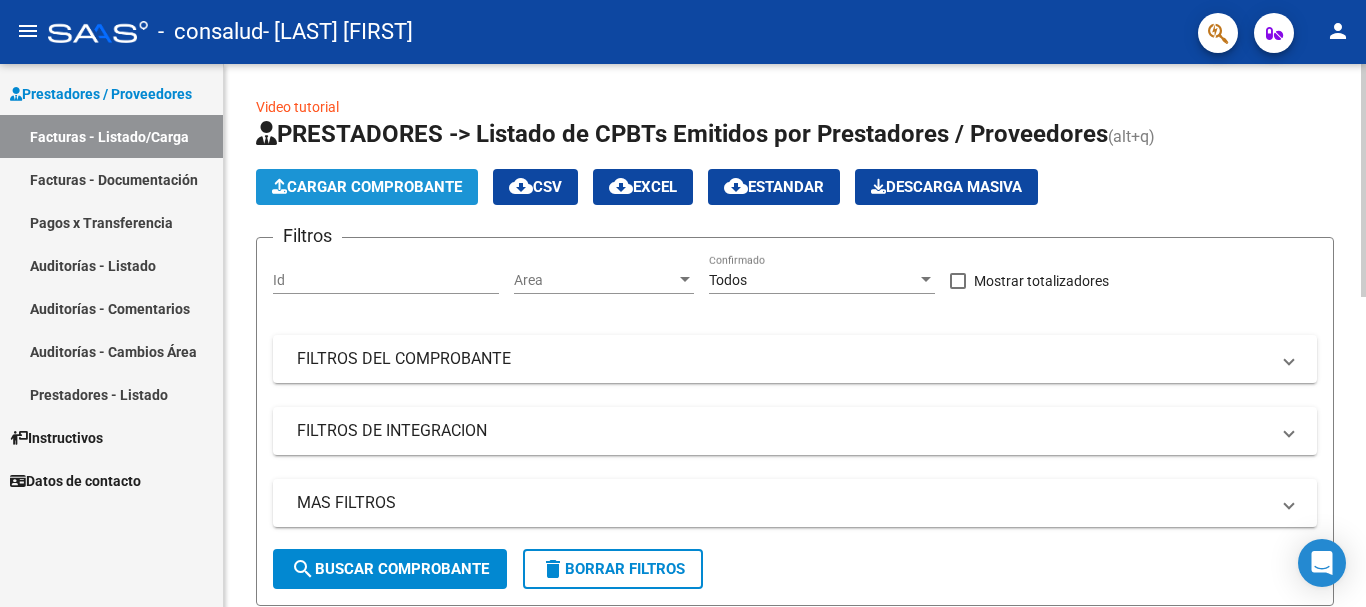 click on "Cargar Comprobante" 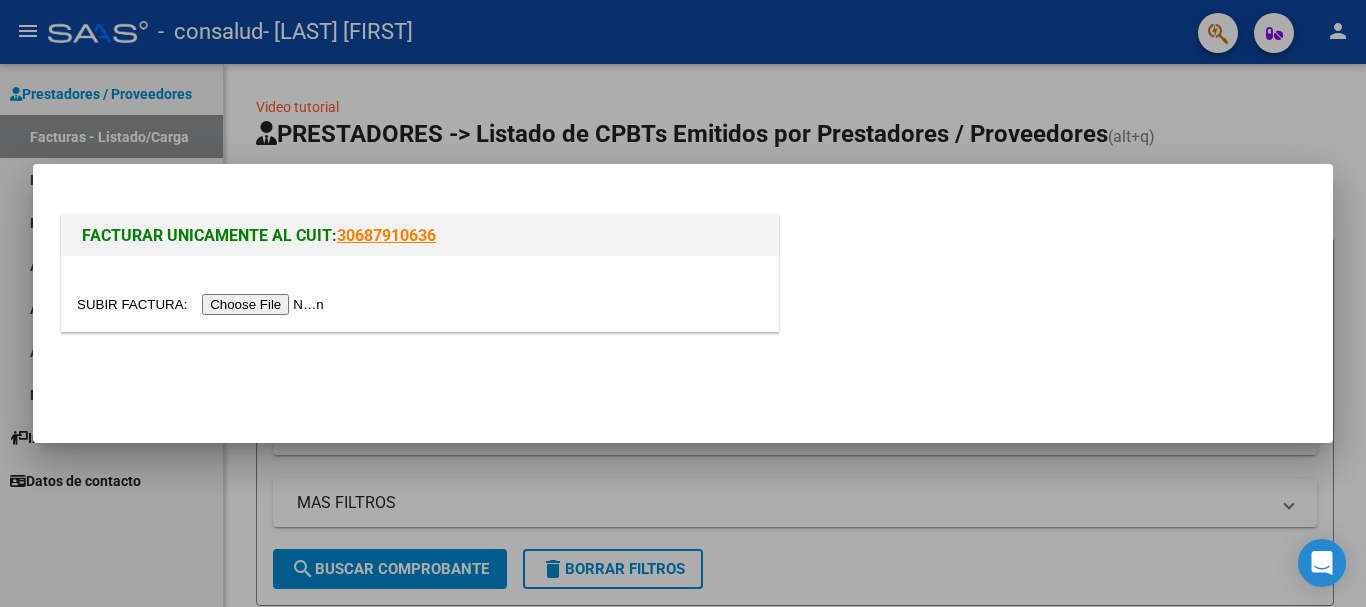 click at bounding box center (203, 304) 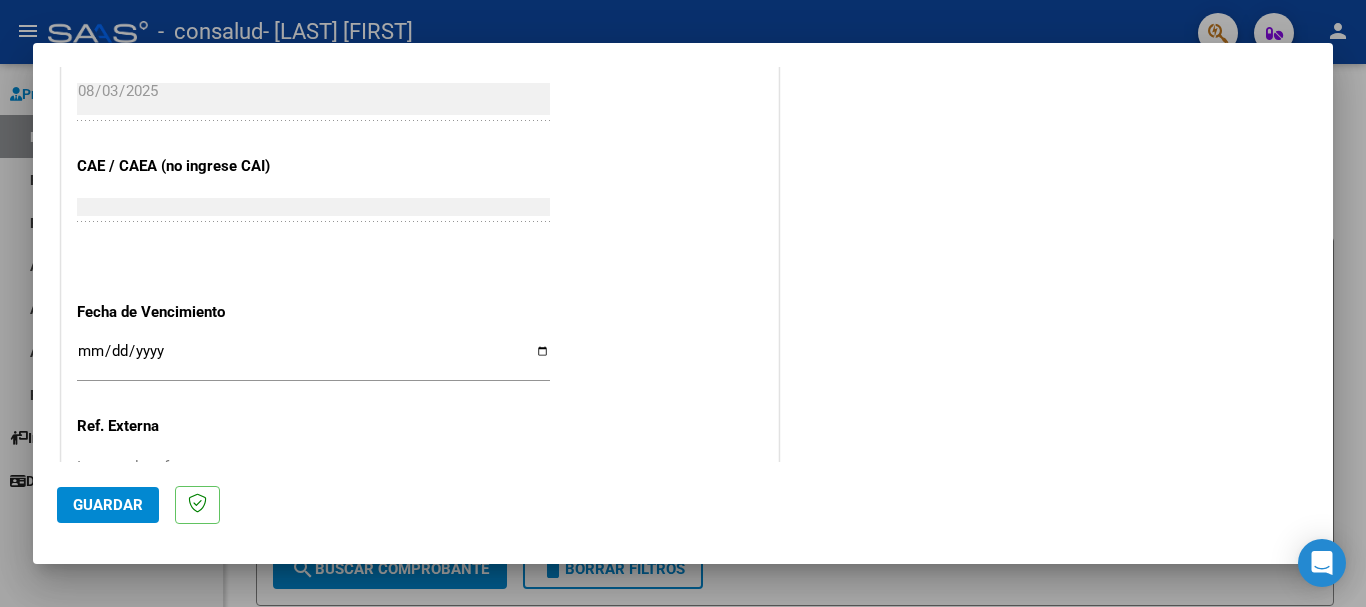 scroll, scrollTop: 1200, scrollLeft: 0, axis: vertical 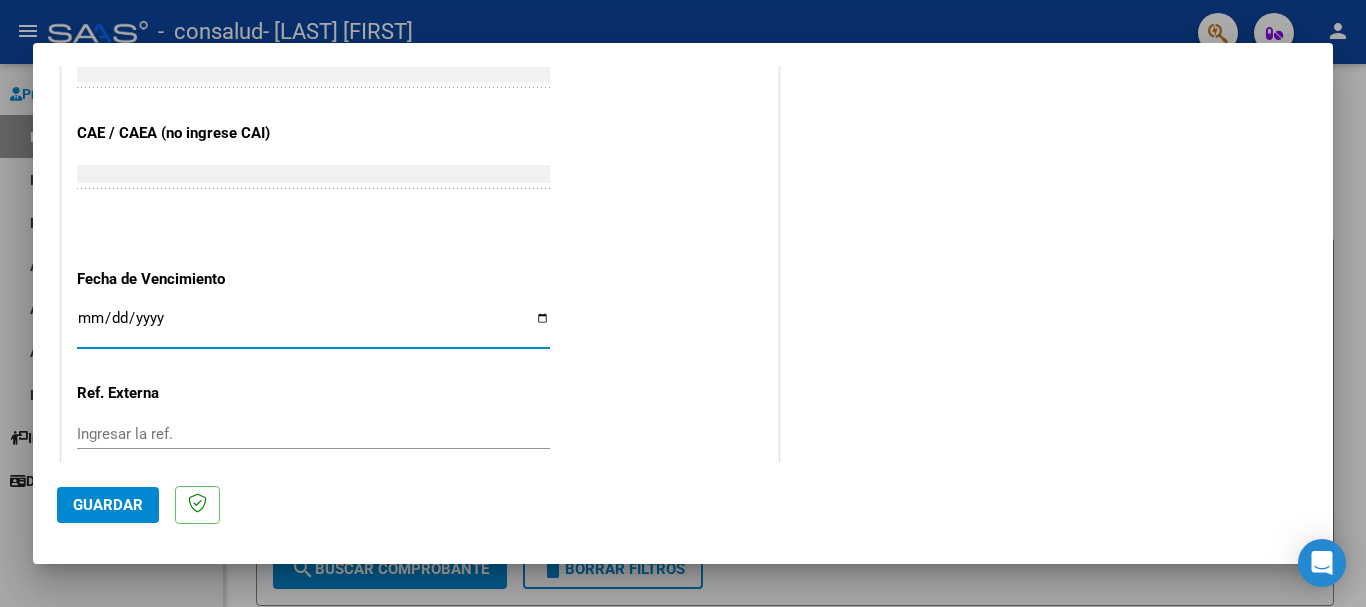 click on "Ingresar la fecha" at bounding box center [313, 326] 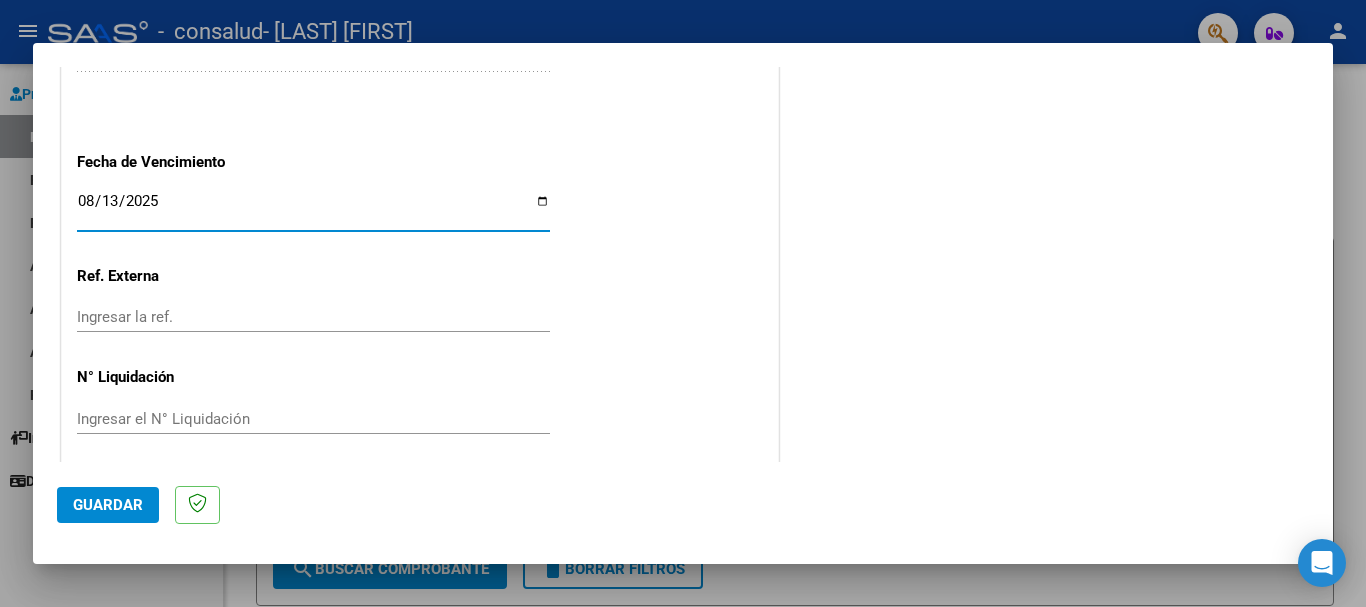 scroll, scrollTop: 1327, scrollLeft: 0, axis: vertical 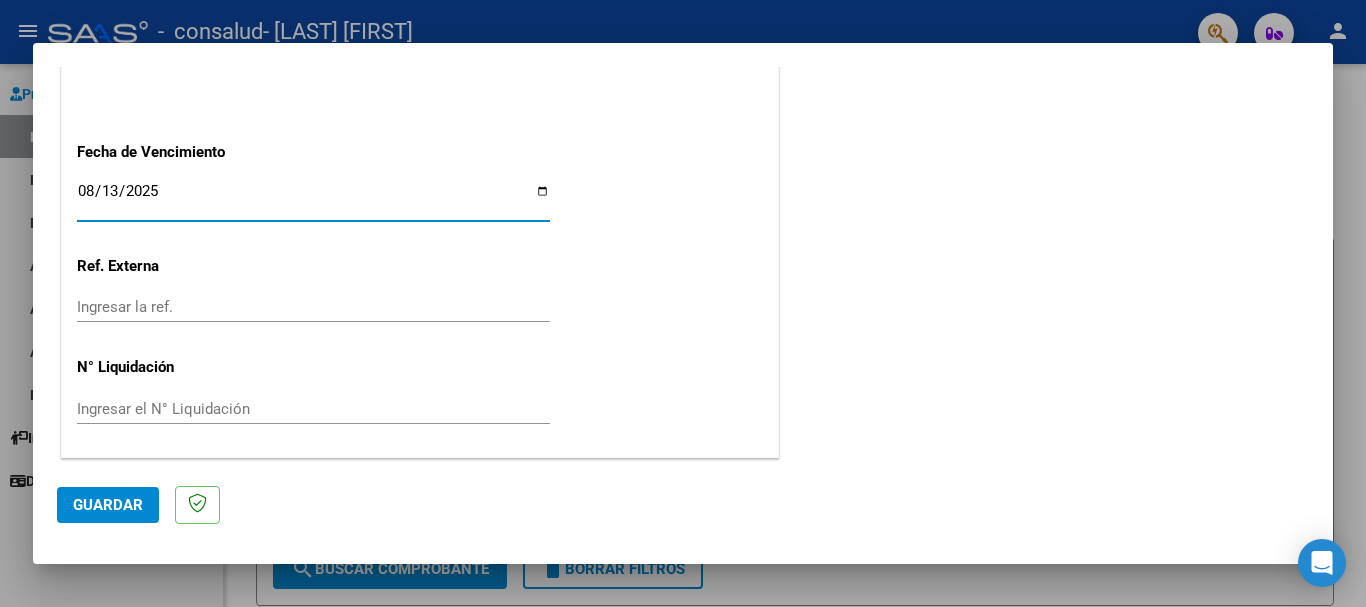 click on "Guardar" 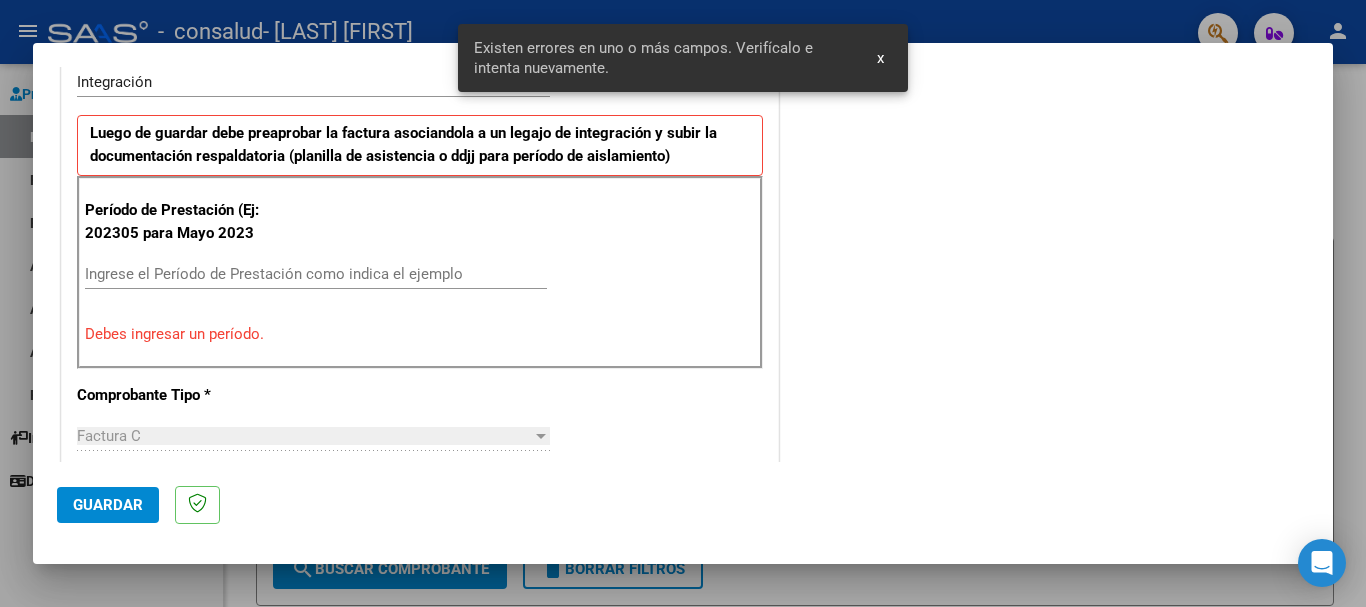 scroll, scrollTop: 462, scrollLeft: 0, axis: vertical 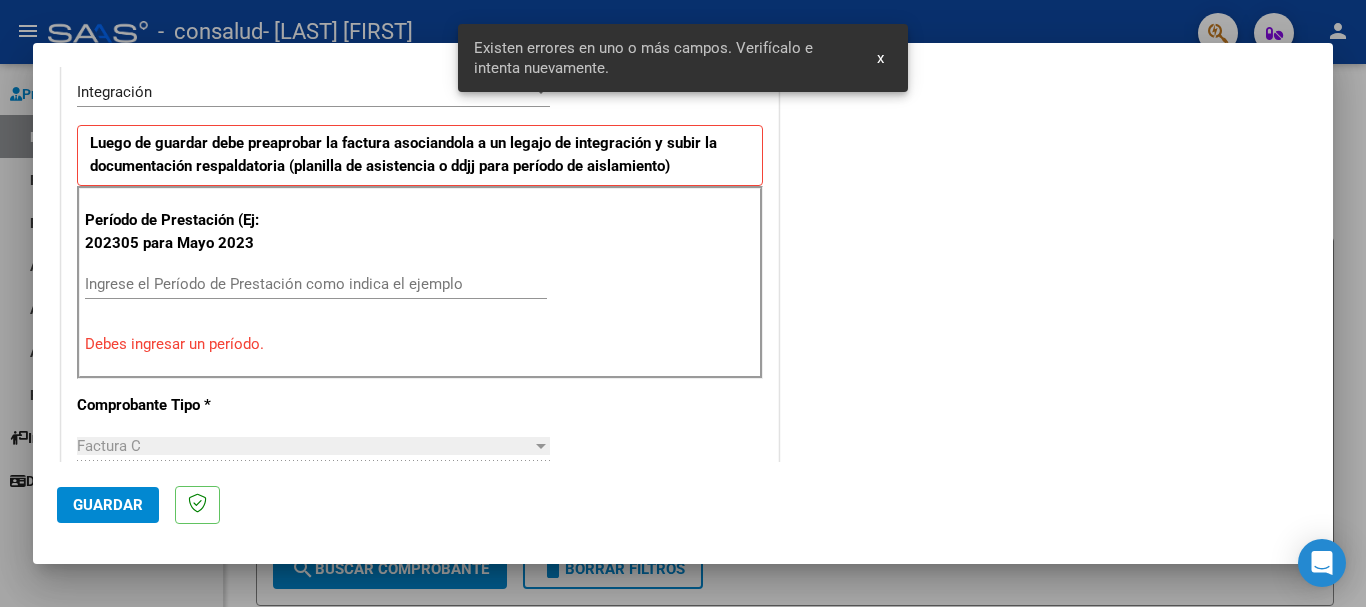 click on "Ingrese el Período de Prestación como indica el ejemplo" at bounding box center (316, 284) 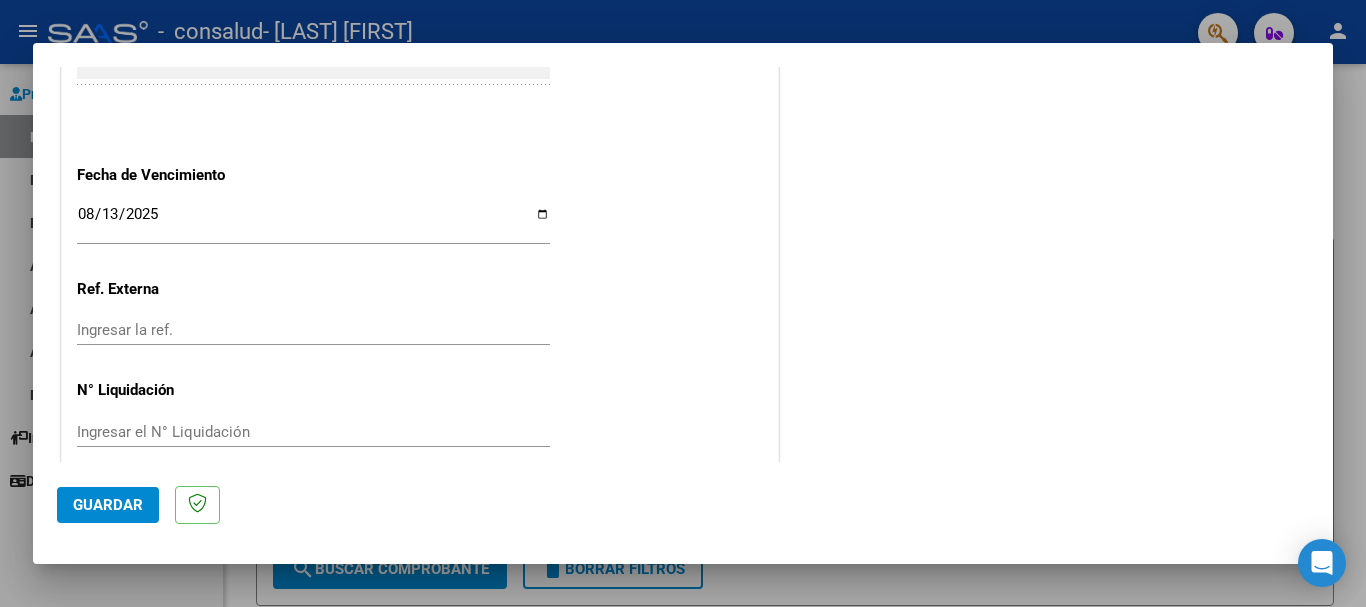 scroll, scrollTop: 1327, scrollLeft: 0, axis: vertical 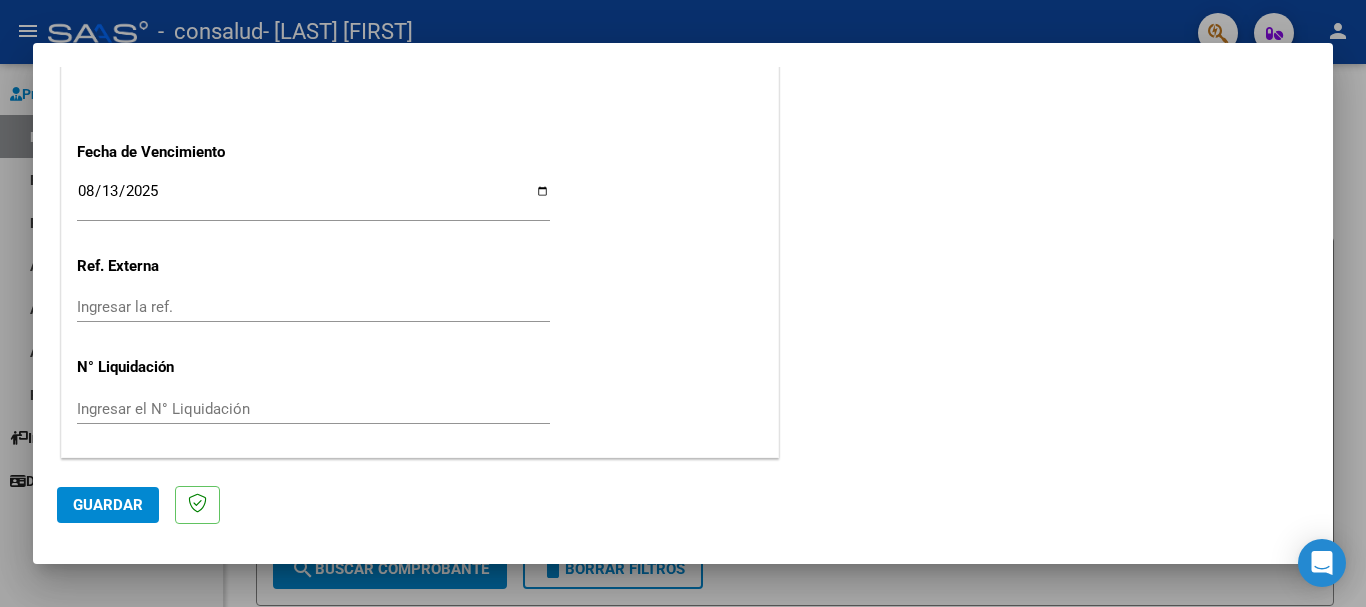 type on "202507" 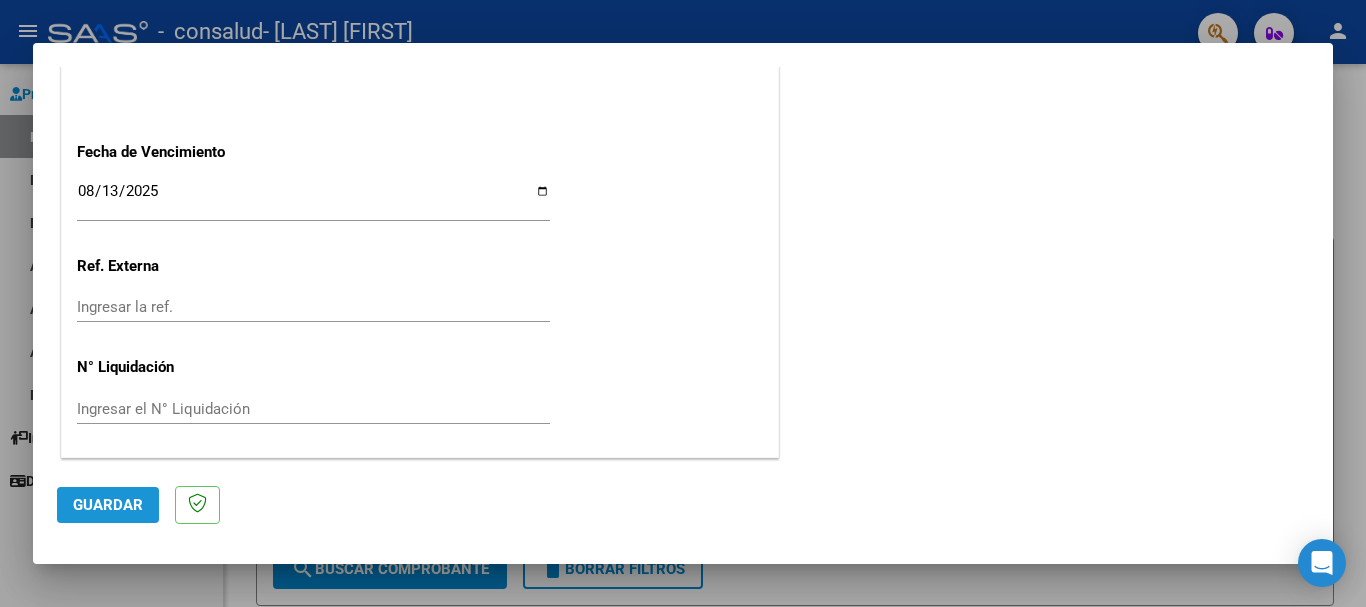 click on "Guardar" 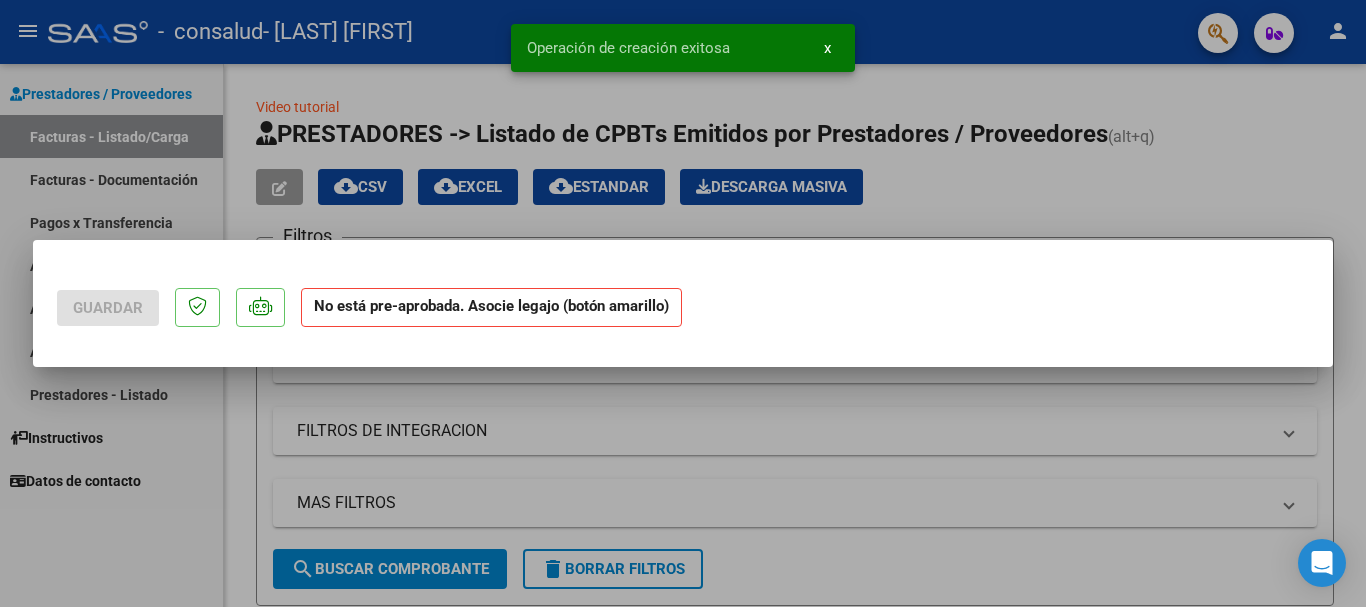 scroll, scrollTop: 0, scrollLeft: 0, axis: both 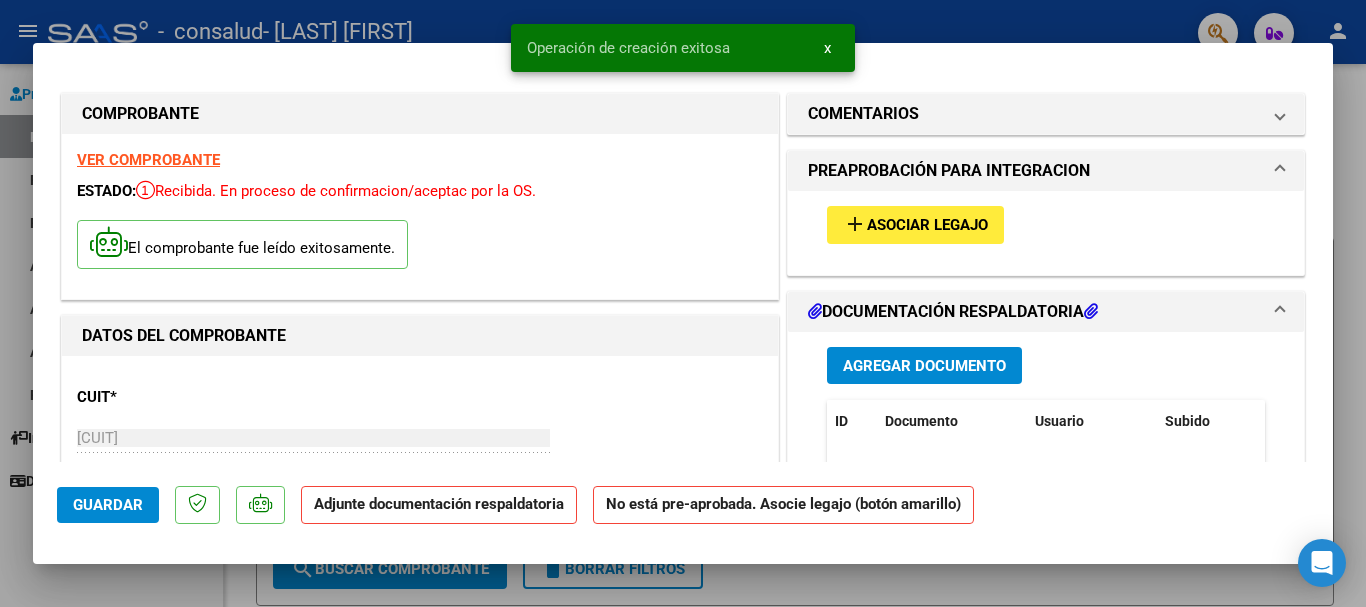 click on "Asociar Legajo" at bounding box center (927, 226) 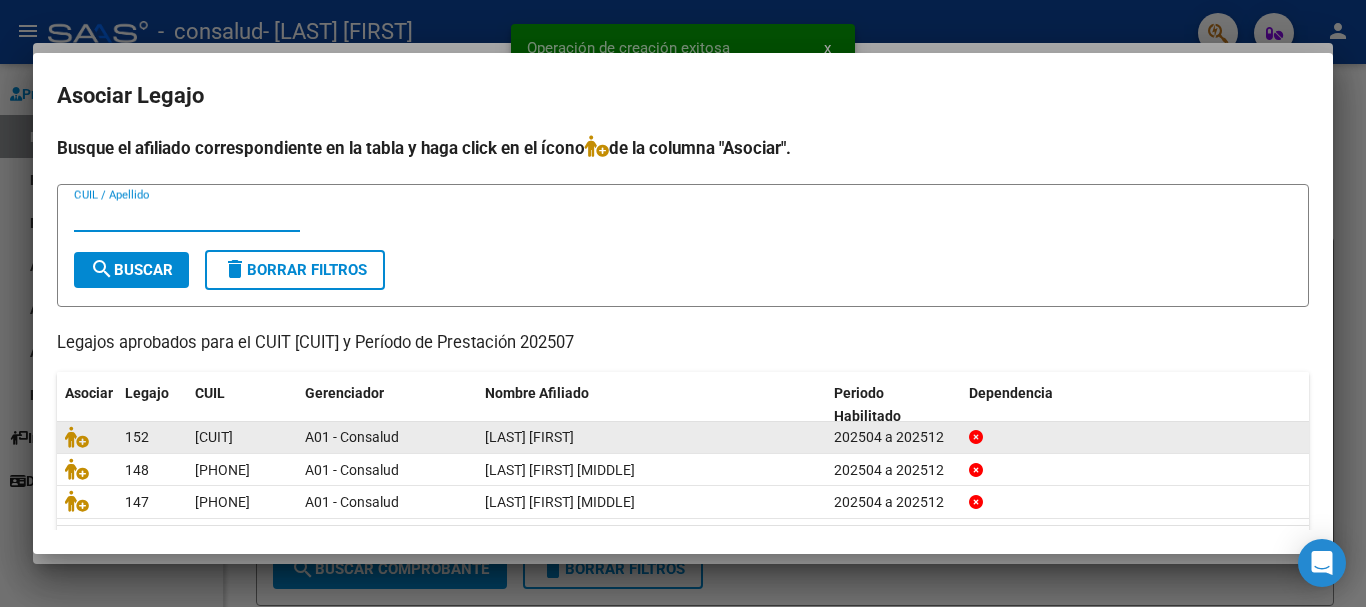 scroll, scrollTop: 65, scrollLeft: 0, axis: vertical 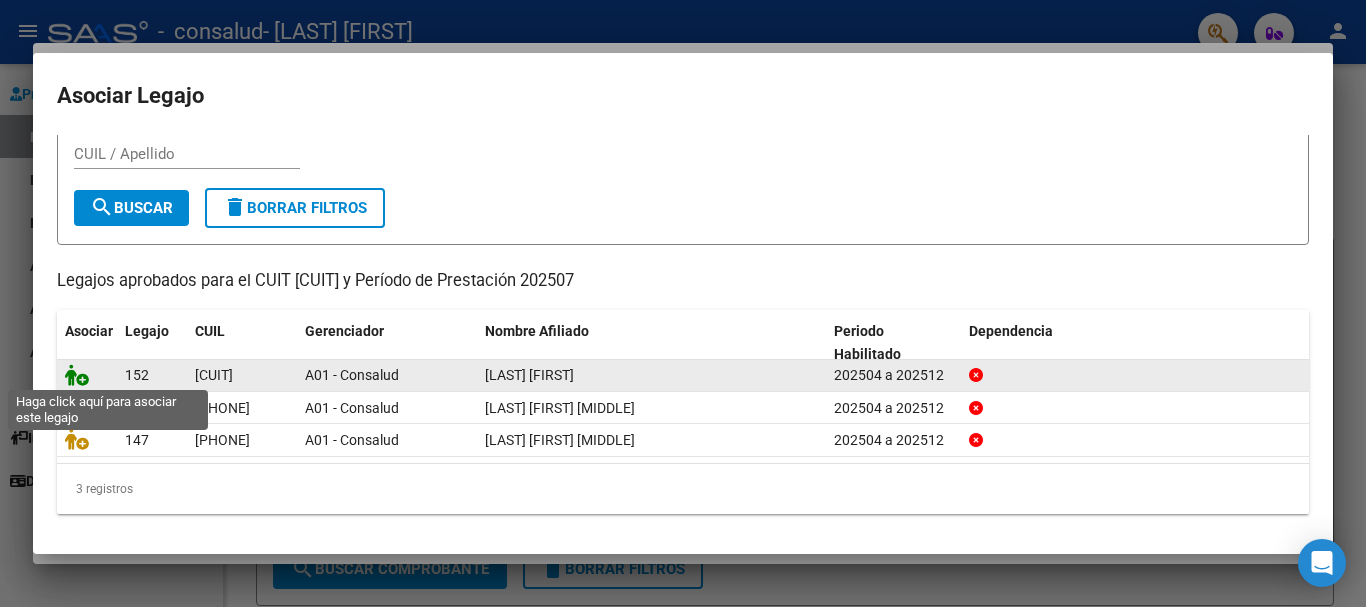 click 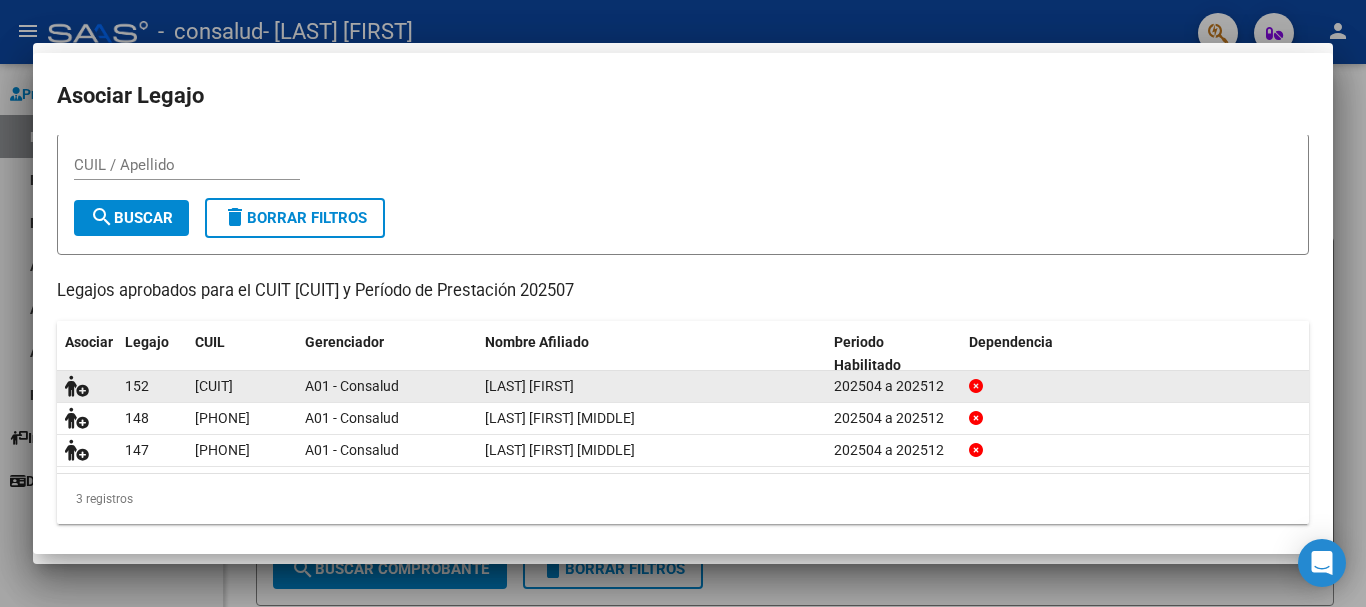 scroll, scrollTop: 78, scrollLeft: 0, axis: vertical 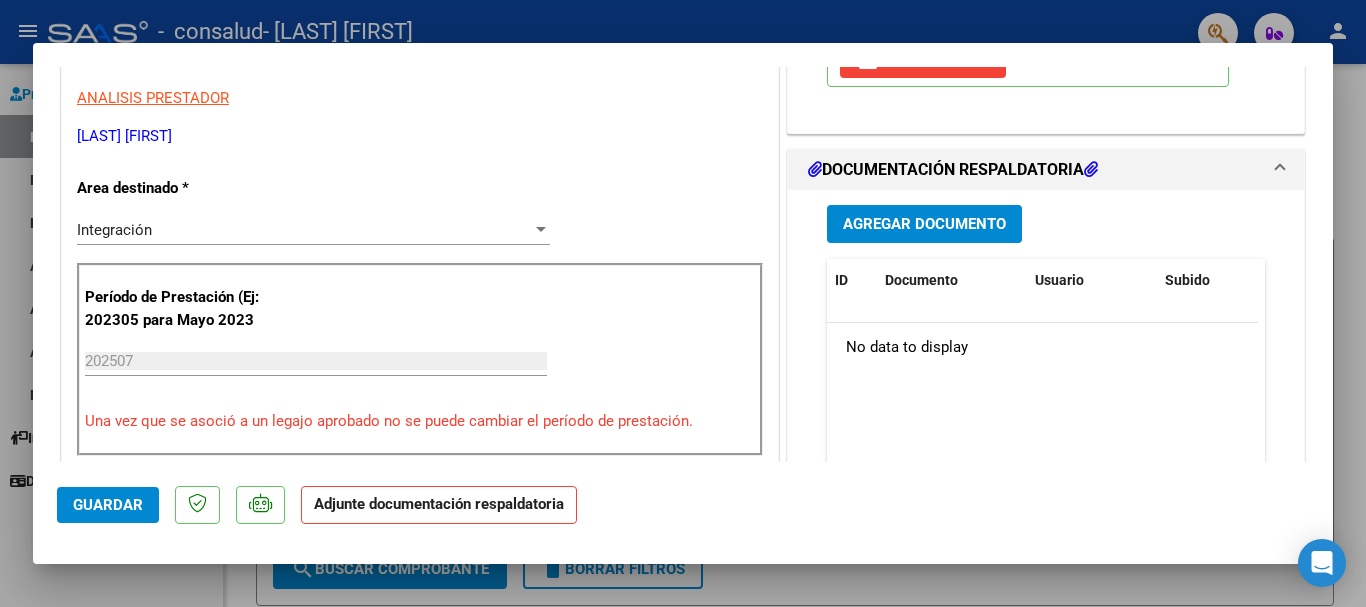 click on "Agregar Documento" at bounding box center (924, 225) 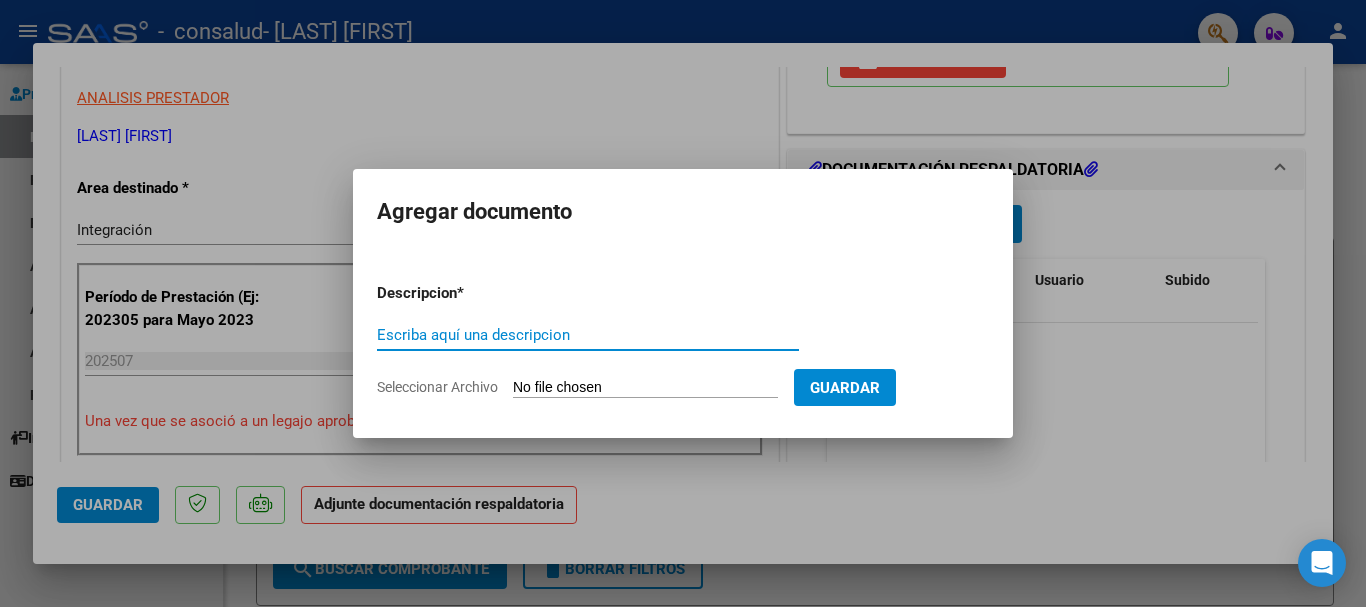 click on "Escriba aquí una descripcion" at bounding box center [588, 335] 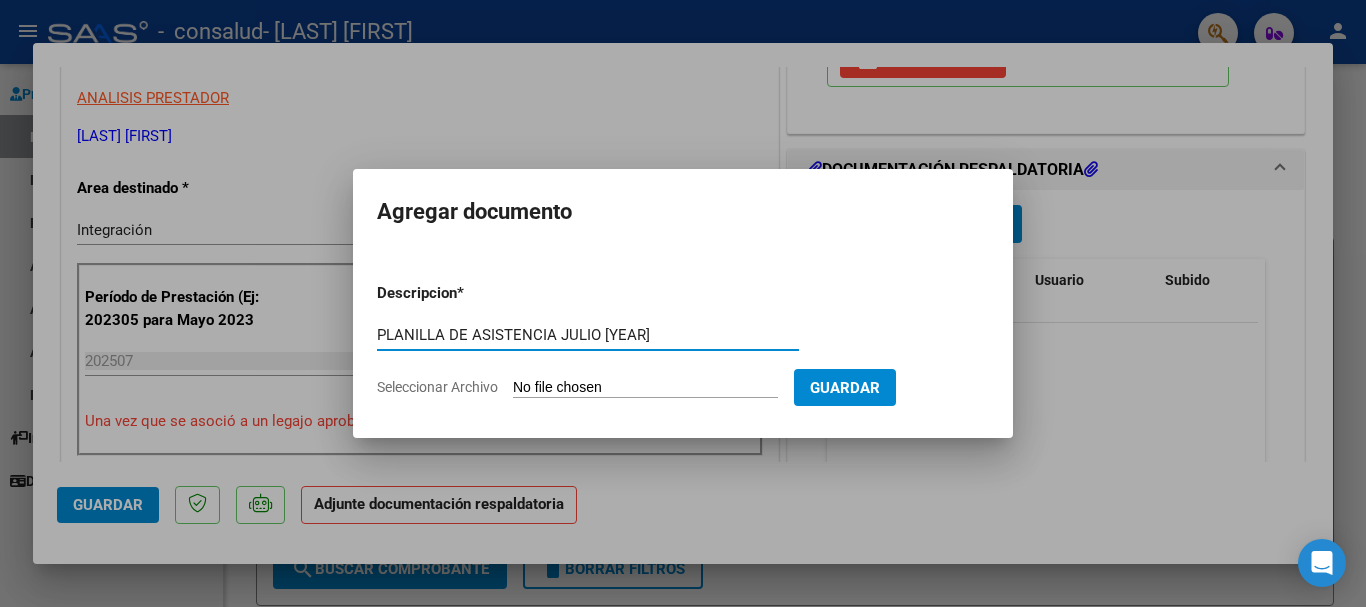type on "PLANILLA DE ASISTENCIA JULIO [YEAR]" 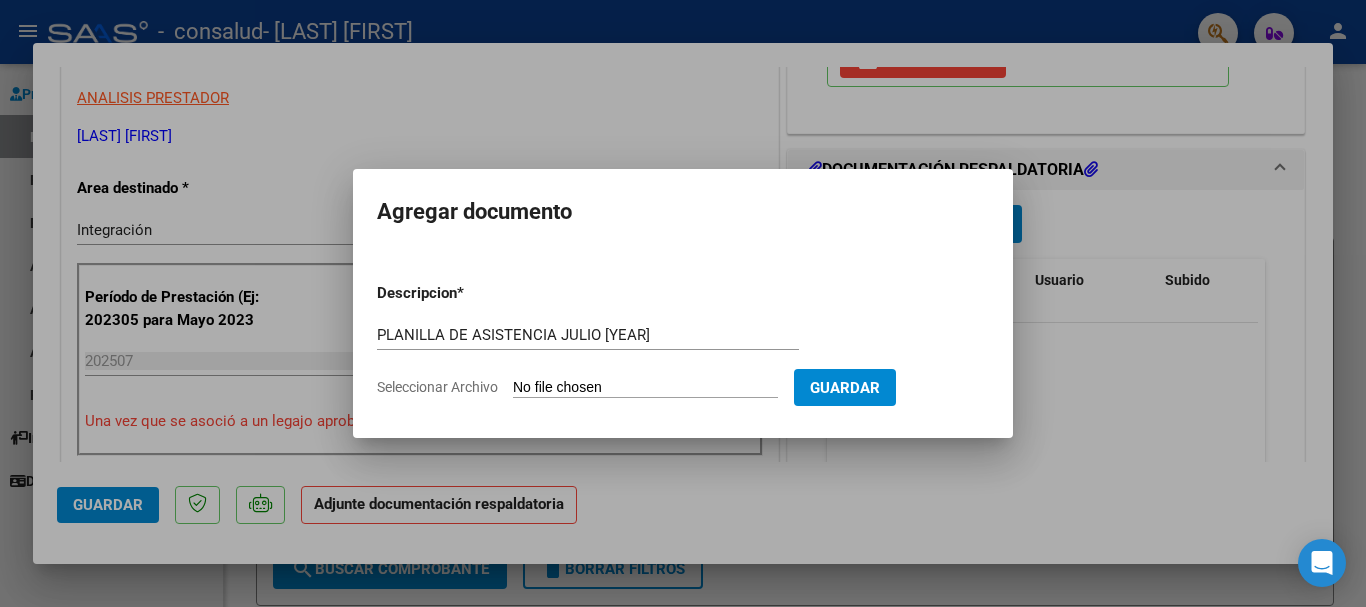 type on "C:\fakepath\PLANILLA DE ASISTENCIA BELEN ZDANOVICZ JULIO [YEAR].pdf" 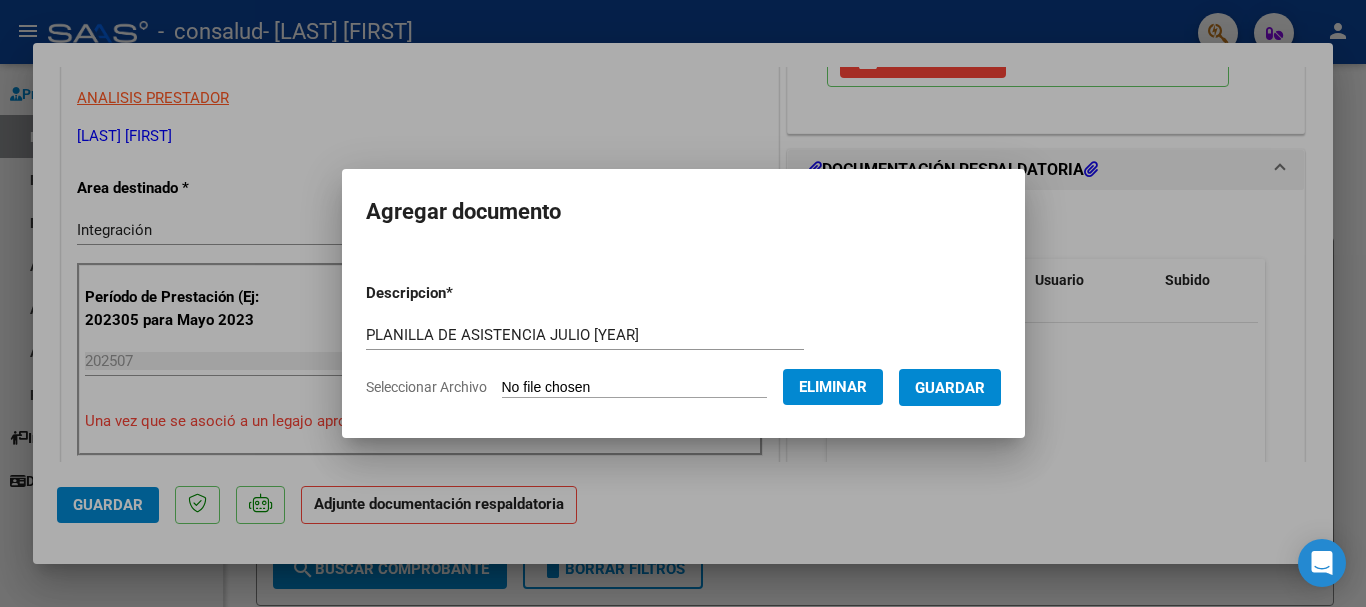 click on "Guardar" at bounding box center (950, 388) 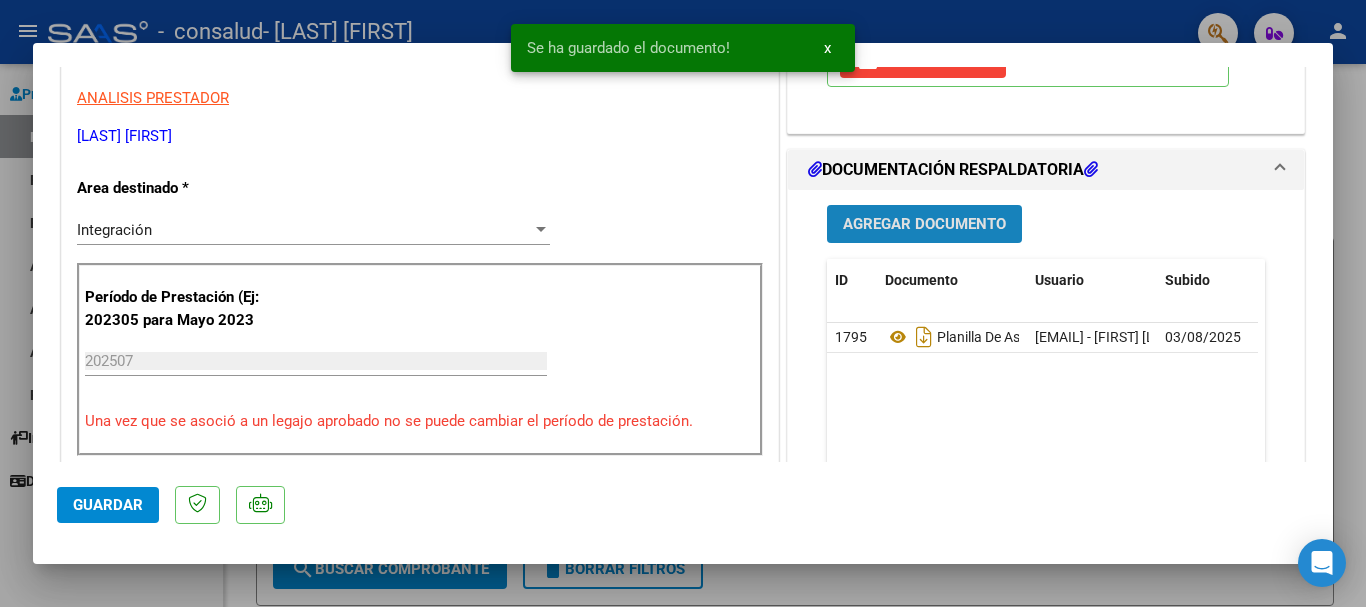 click on "Agregar Documento" at bounding box center (924, 225) 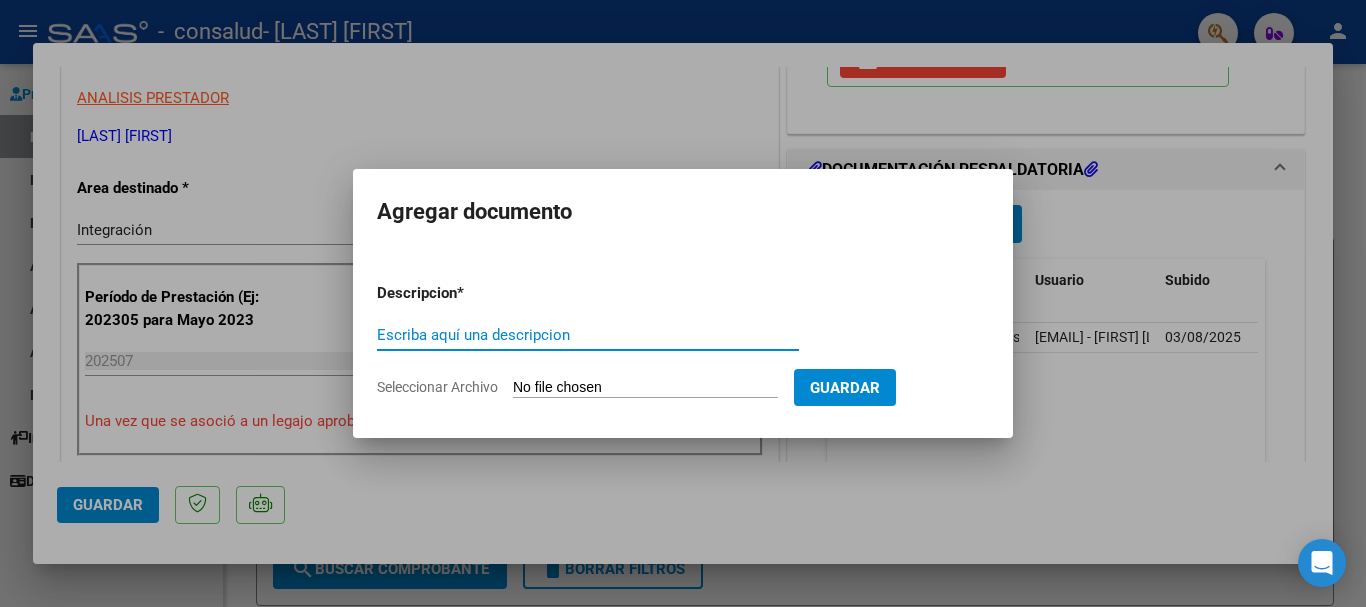 click on "Escriba aquí una descripcion" at bounding box center (588, 335) 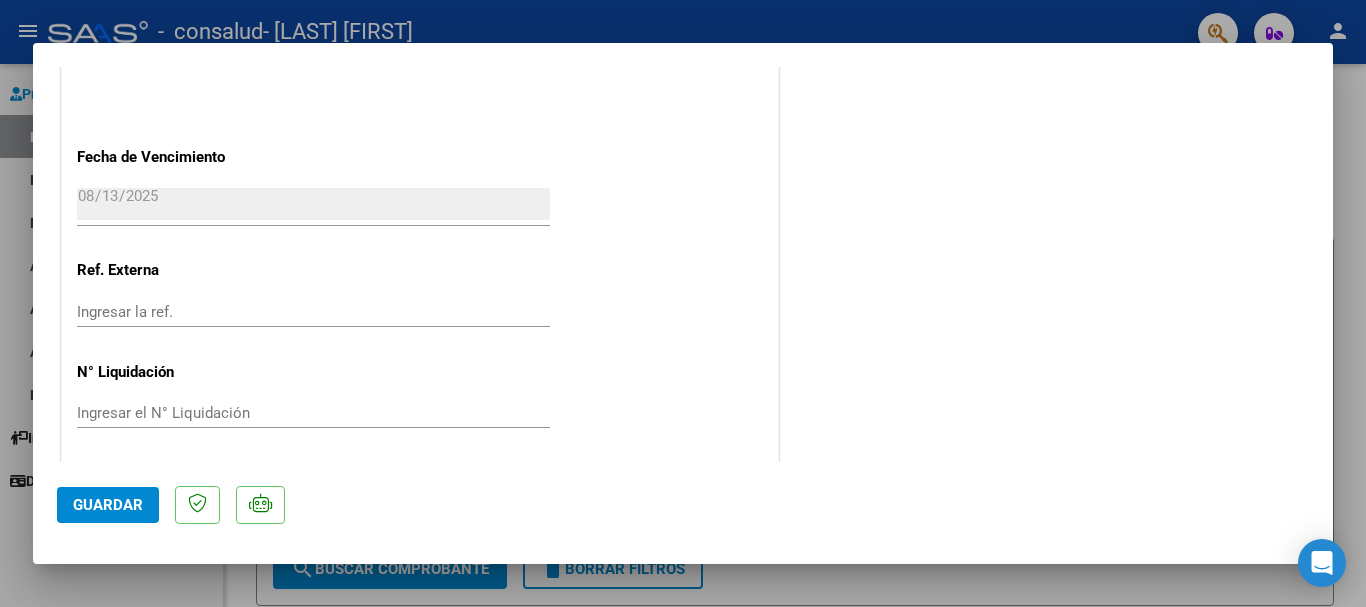 scroll, scrollTop: 1395, scrollLeft: 0, axis: vertical 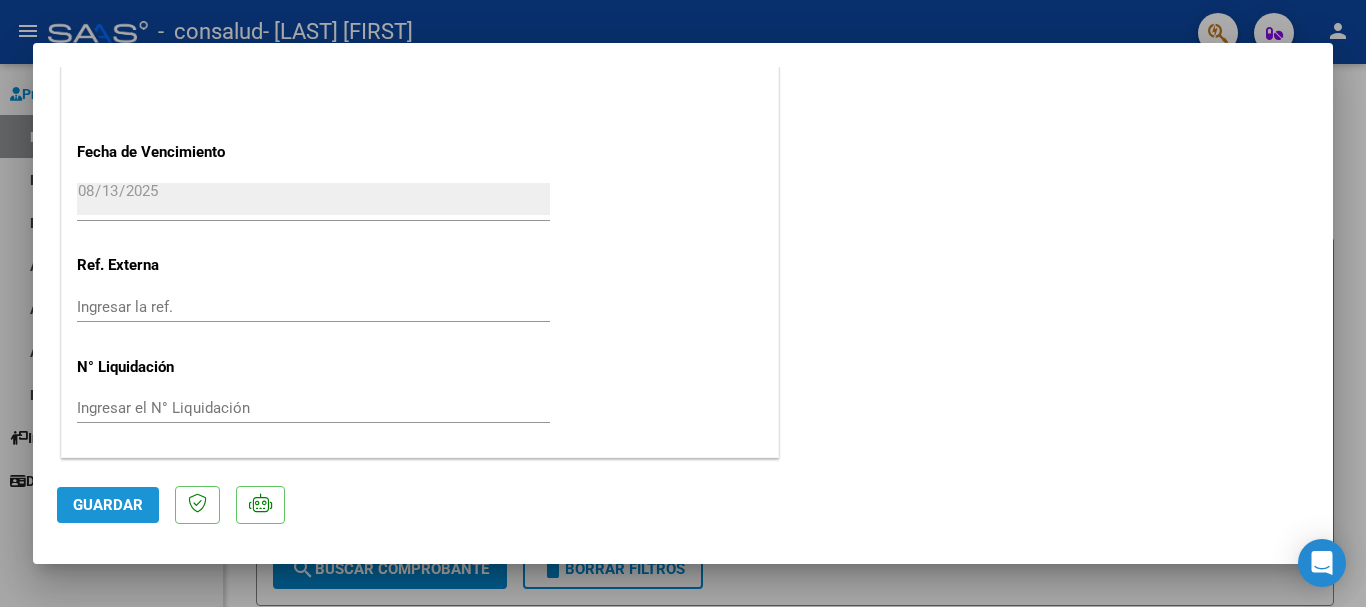 click on "Guardar" 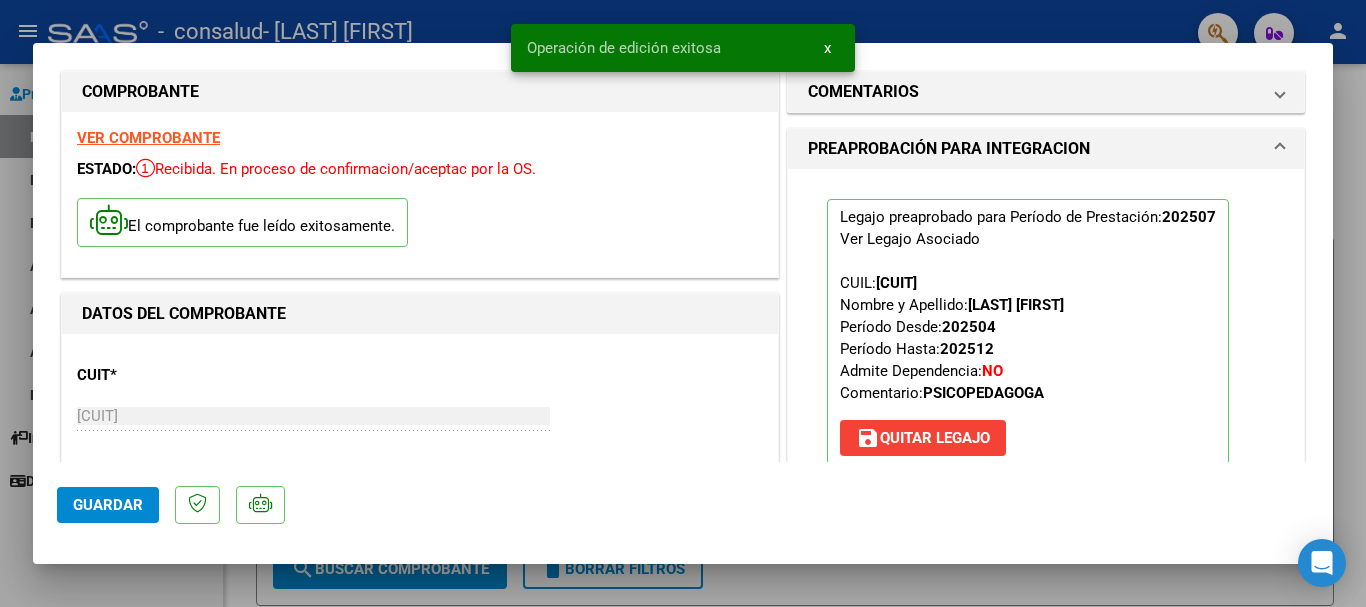 scroll, scrollTop: 0, scrollLeft: 0, axis: both 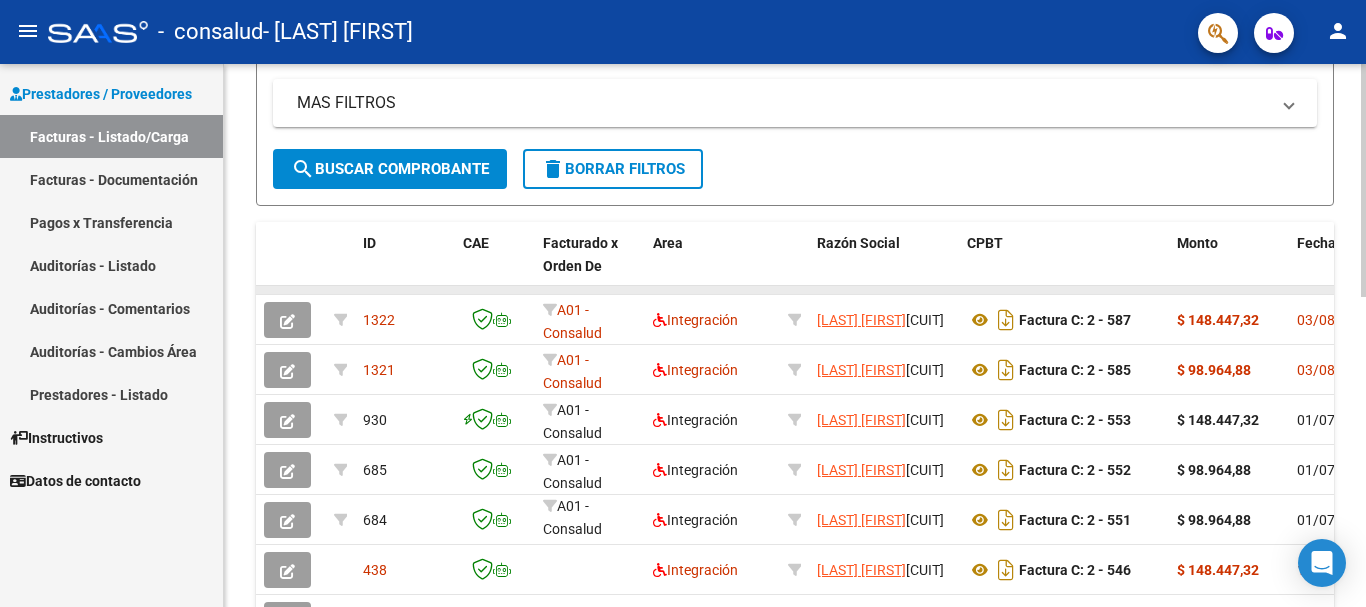 drag, startPoint x: 1114, startPoint y: 287, endPoint x: 1206, endPoint y: 287, distance: 92 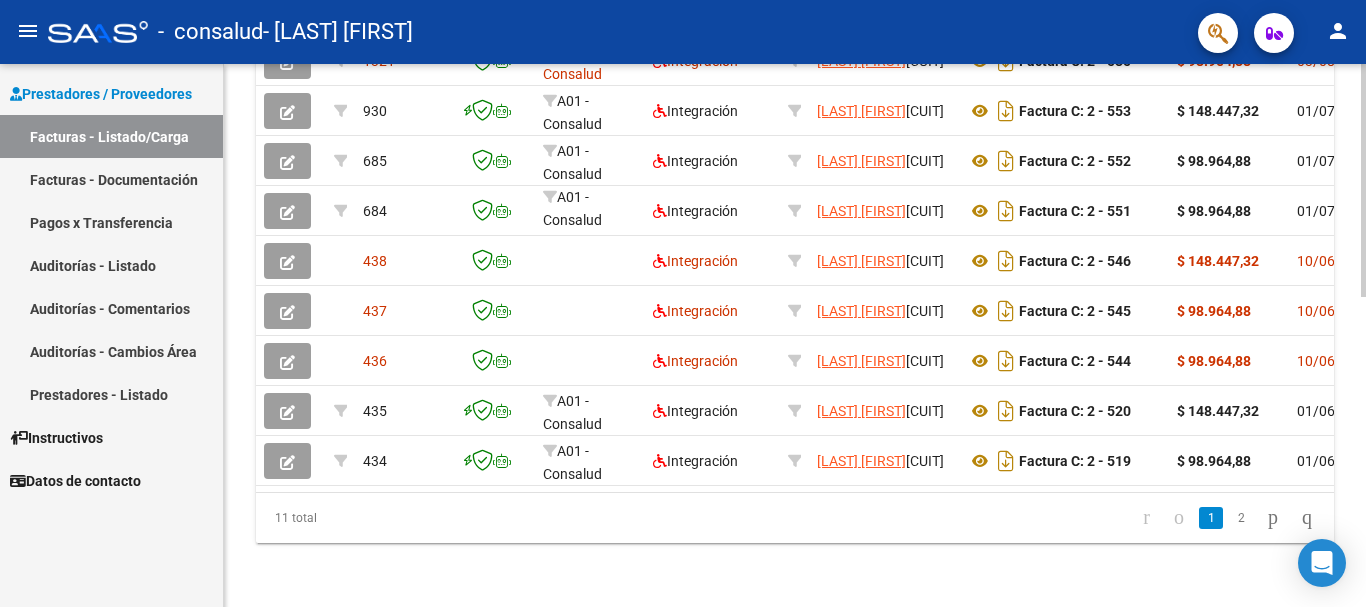 scroll, scrollTop: 725, scrollLeft: 0, axis: vertical 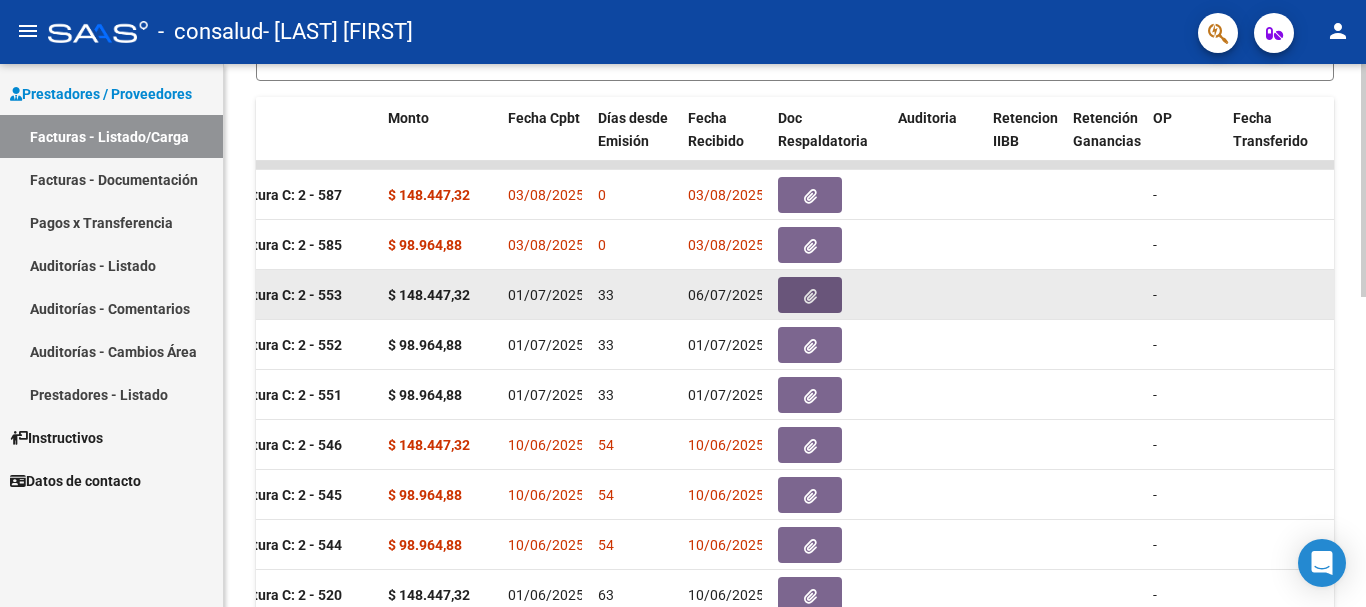 click 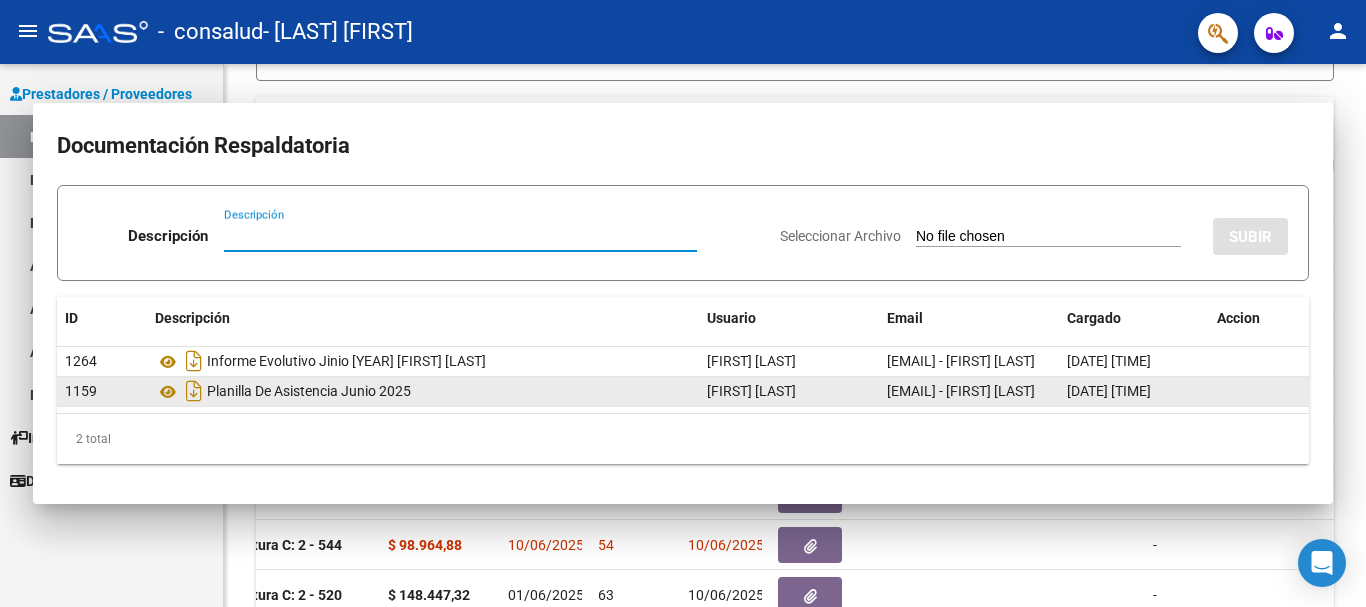 type 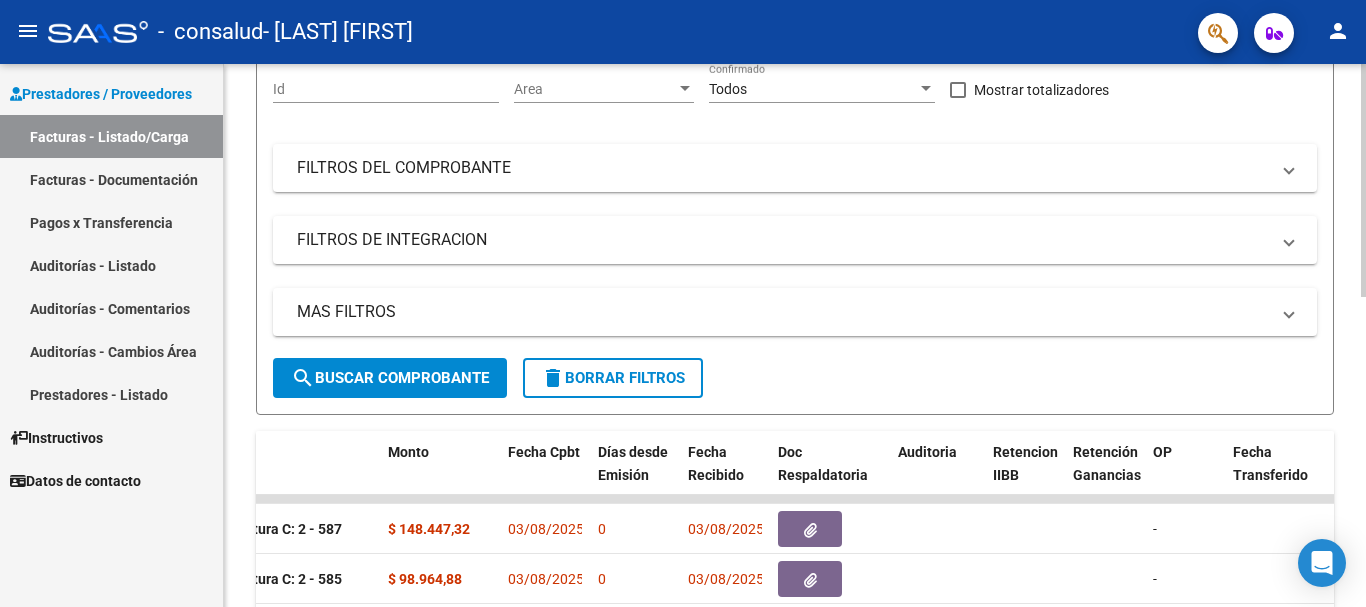 scroll, scrollTop: 0, scrollLeft: 0, axis: both 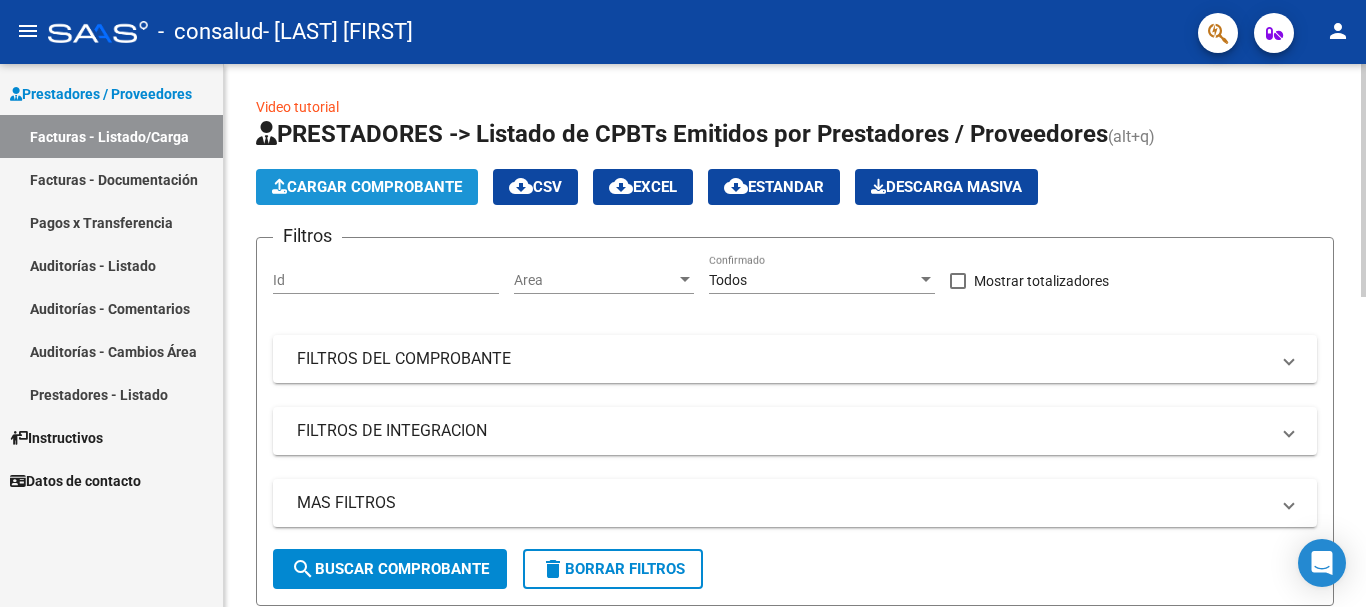 click on "Cargar Comprobante" 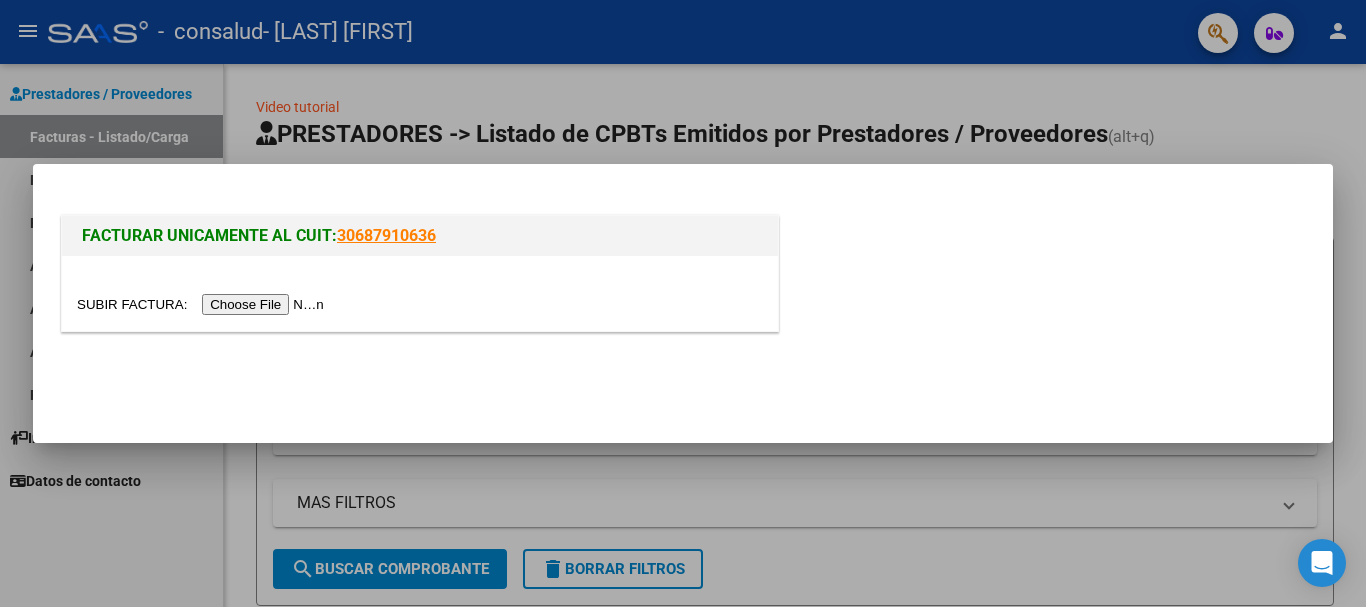 click at bounding box center (203, 304) 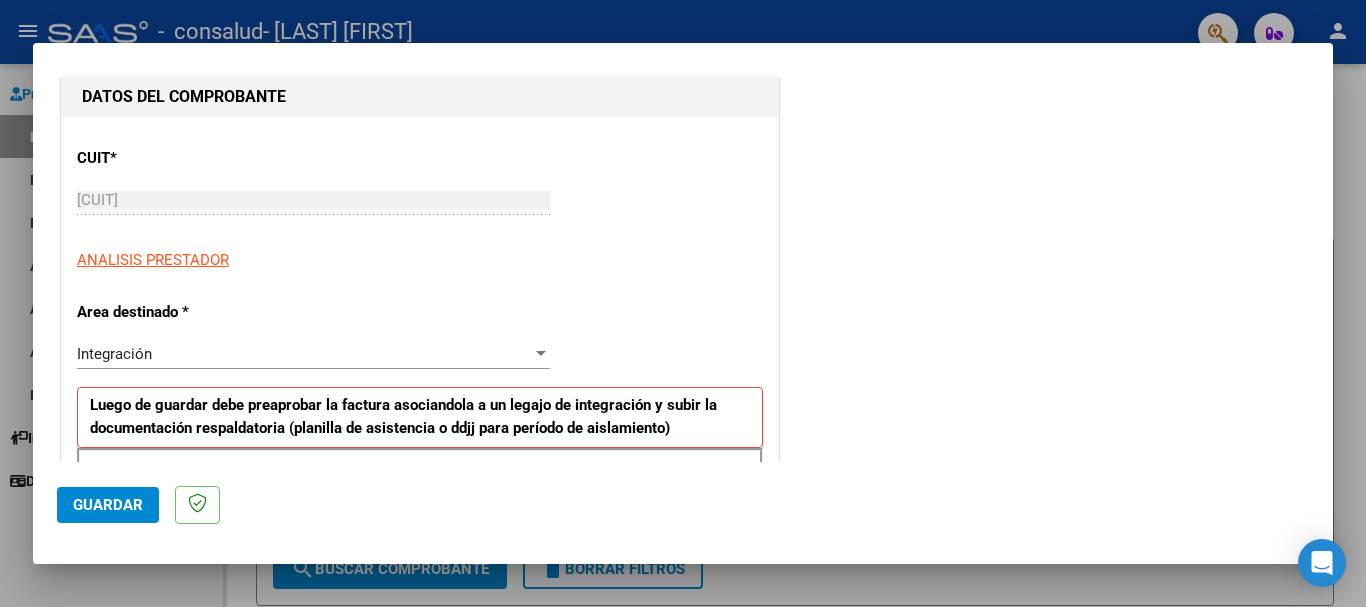 scroll, scrollTop: 500, scrollLeft: 0, axis: vertical 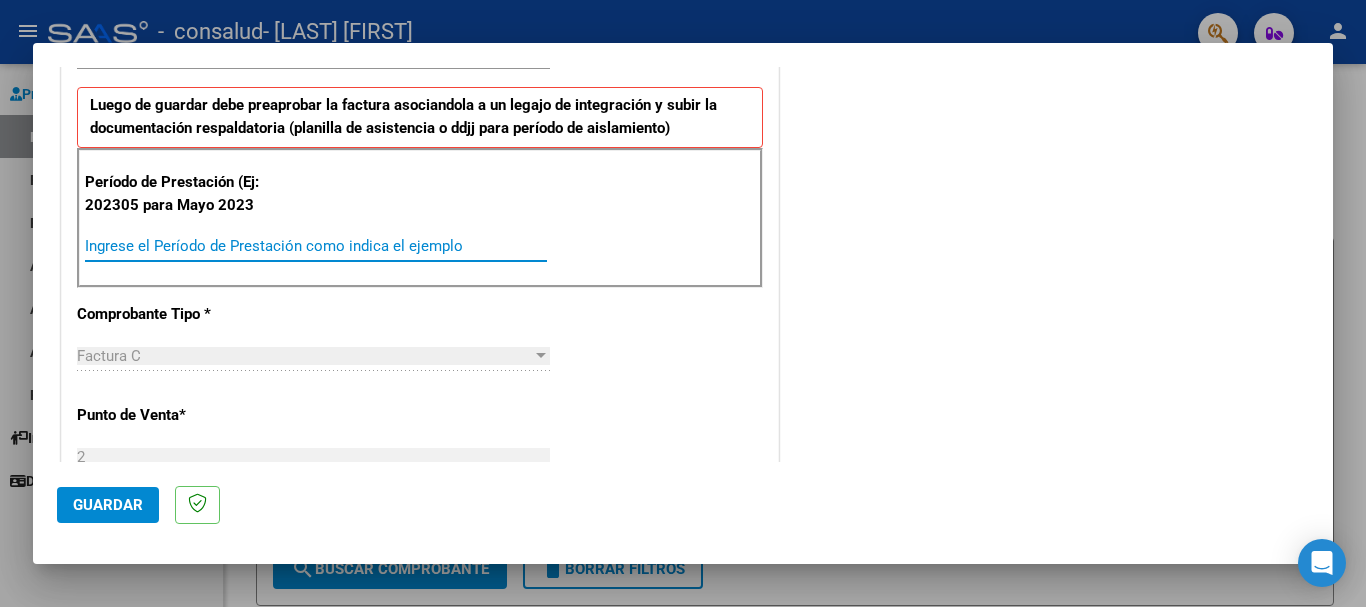 click on "Ingrese el Período de Prestación como indica el ejemplo" at bounding box center [316, 246] 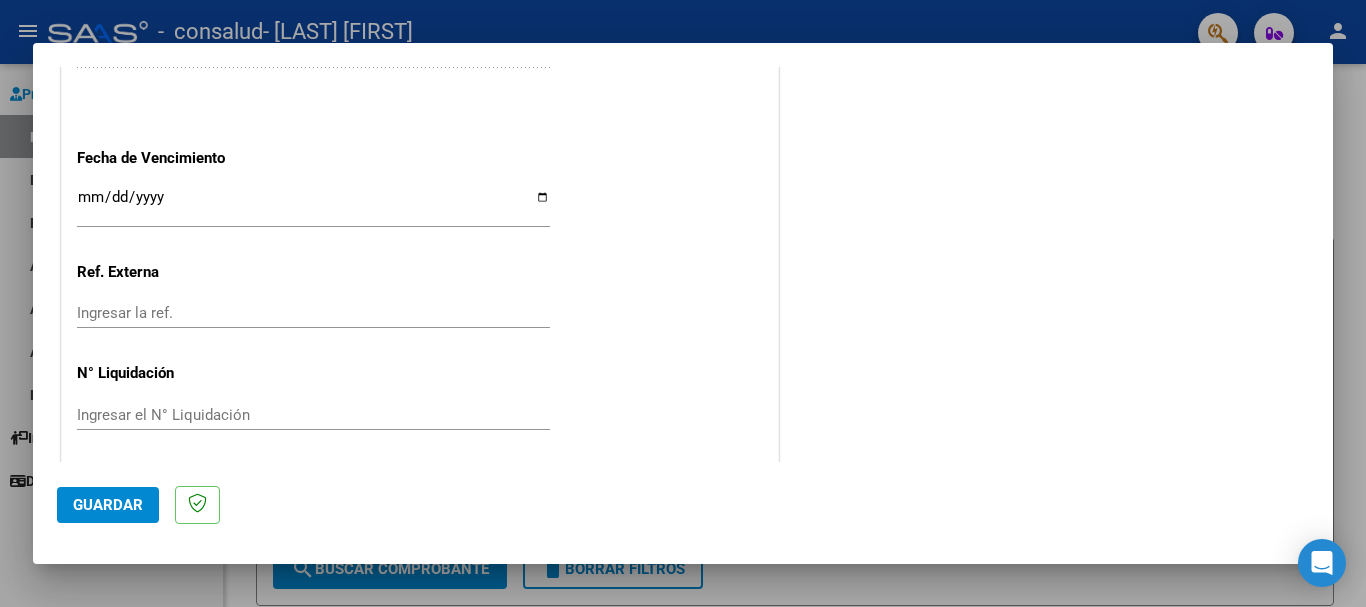 scroll, scrollTop: 1327, scrollLeft: 0, axis: vertical 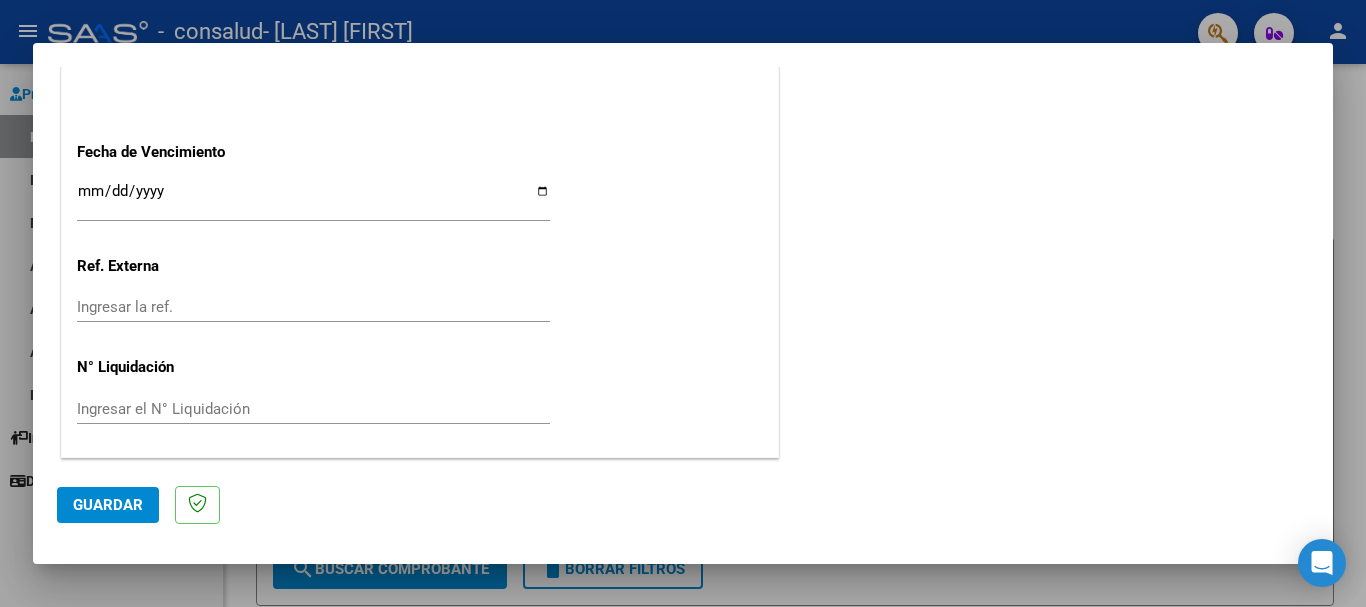 type on "202507" 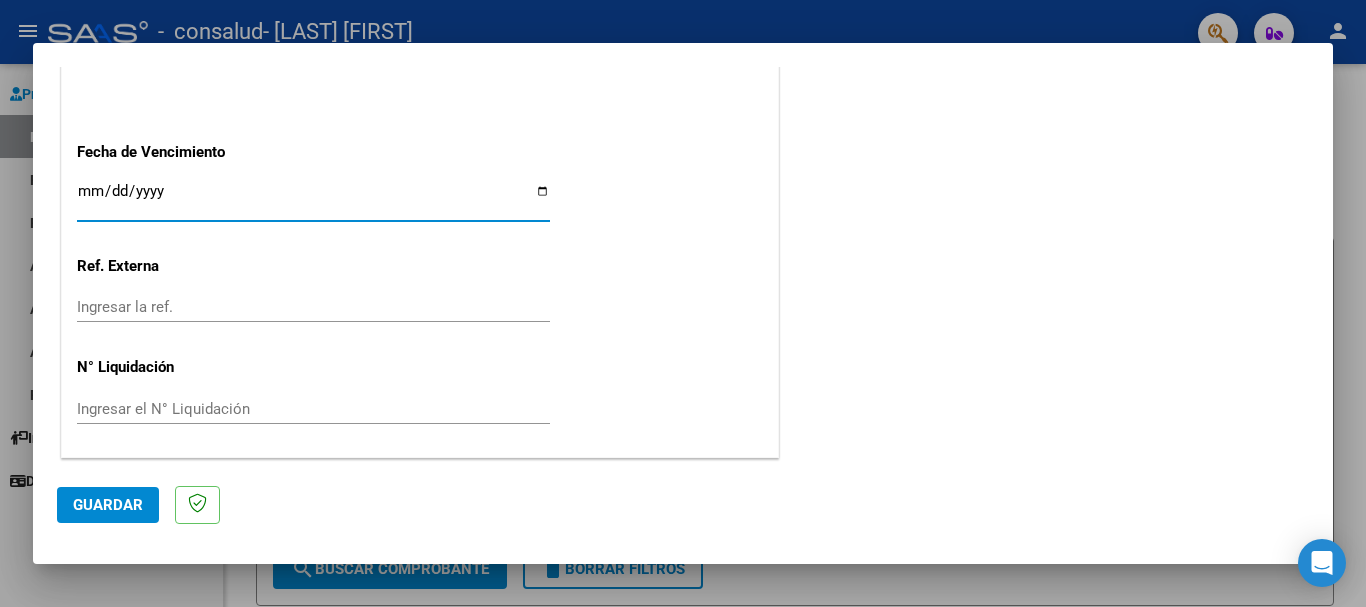 type on "2025-08-13" 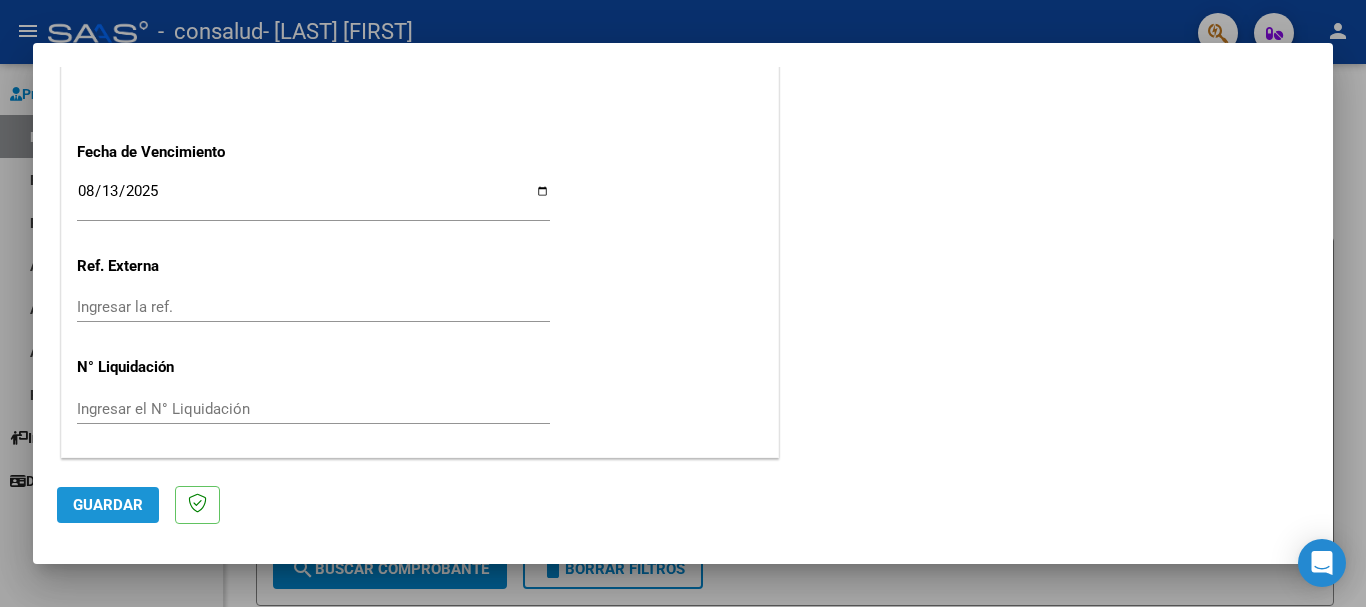 click on "Guardar" 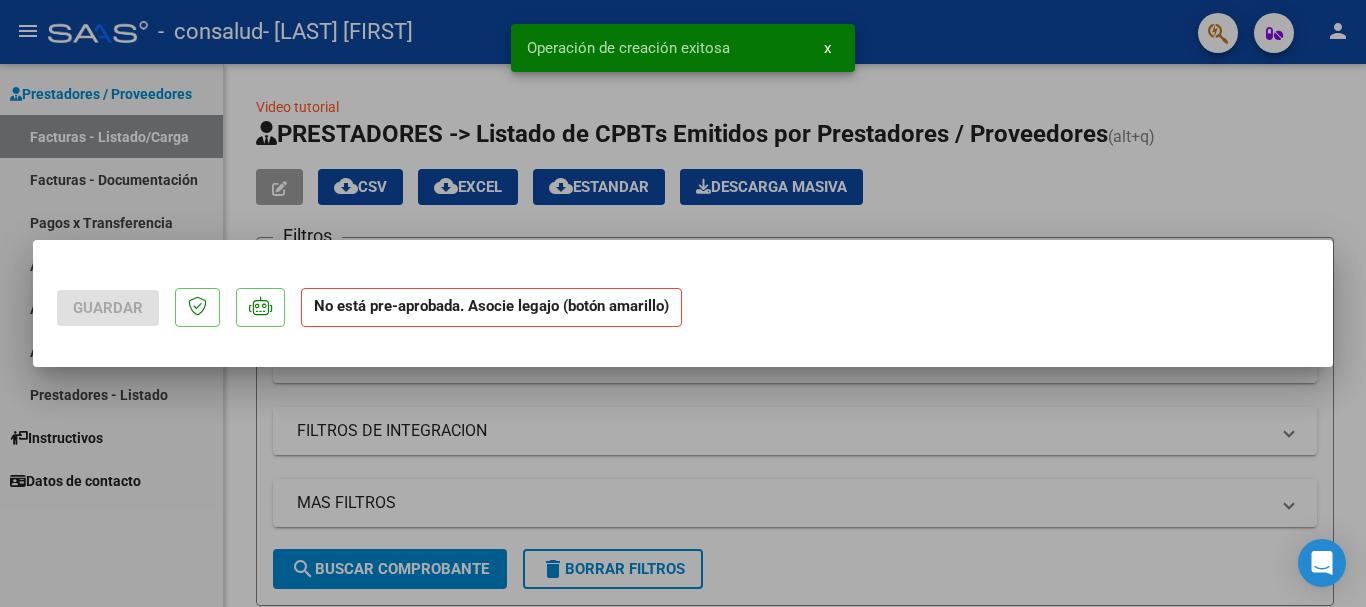 scroll, scrollTop: 0, scrollLeft: 0, axis: both 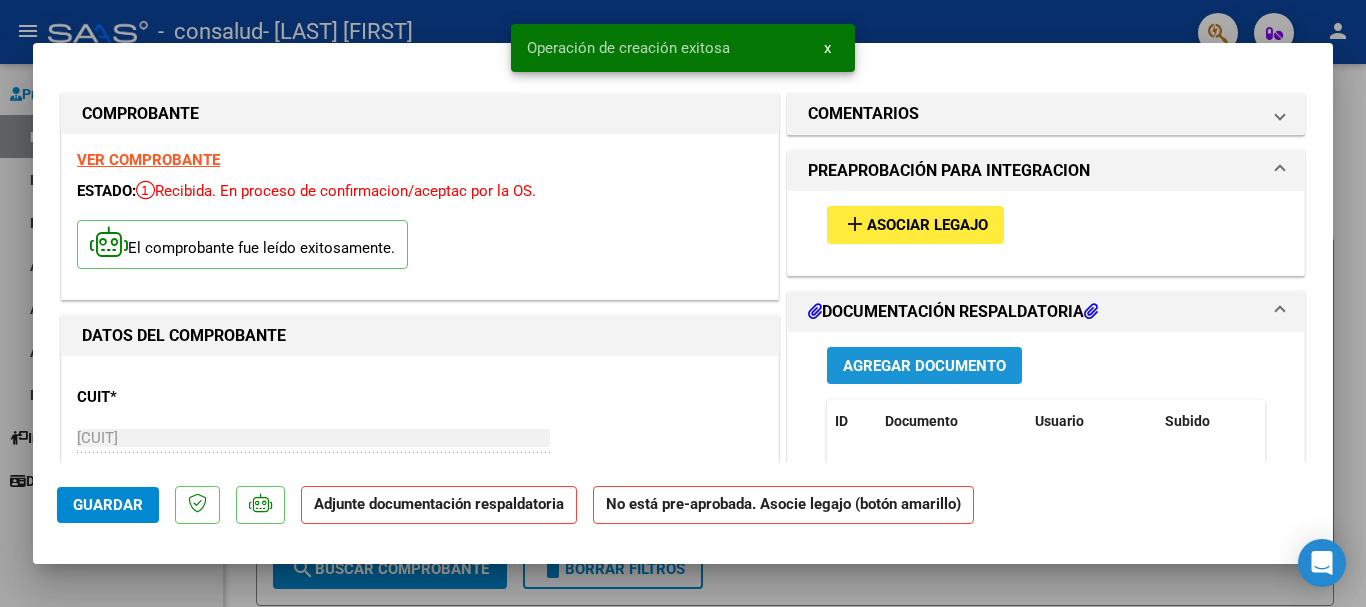click on "Agregar Documento" at bounding box center [924, 366] 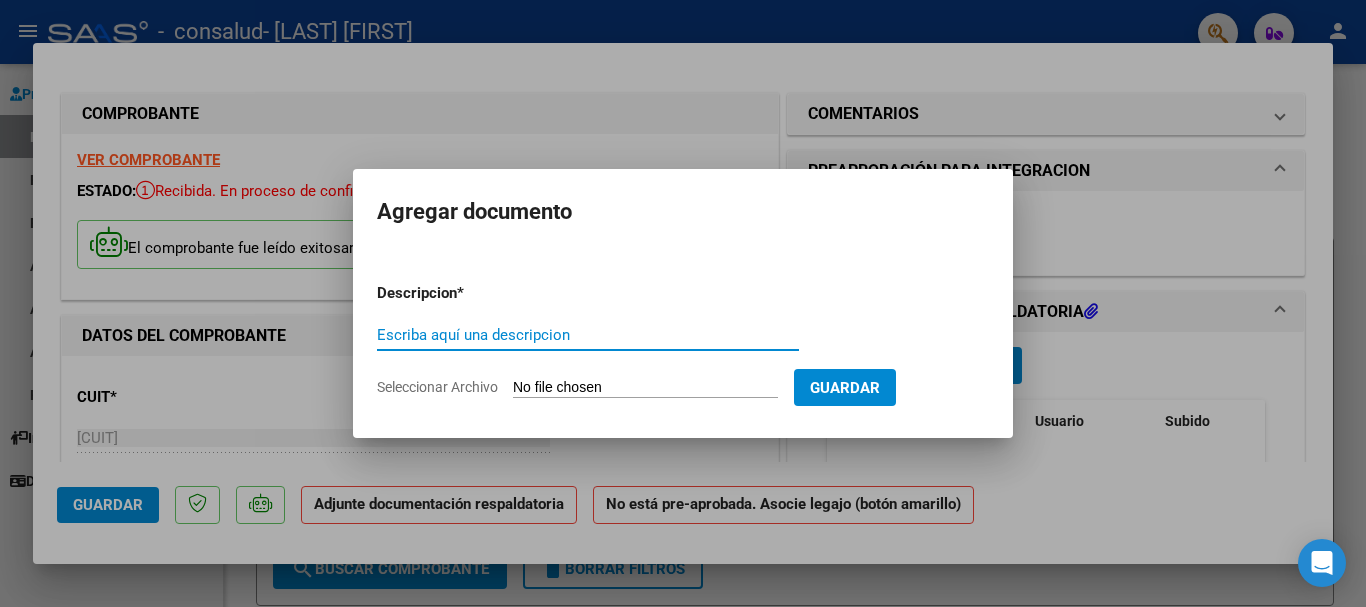 click on "Escriba aquí una descripcion" at bounding box center [588, 335] 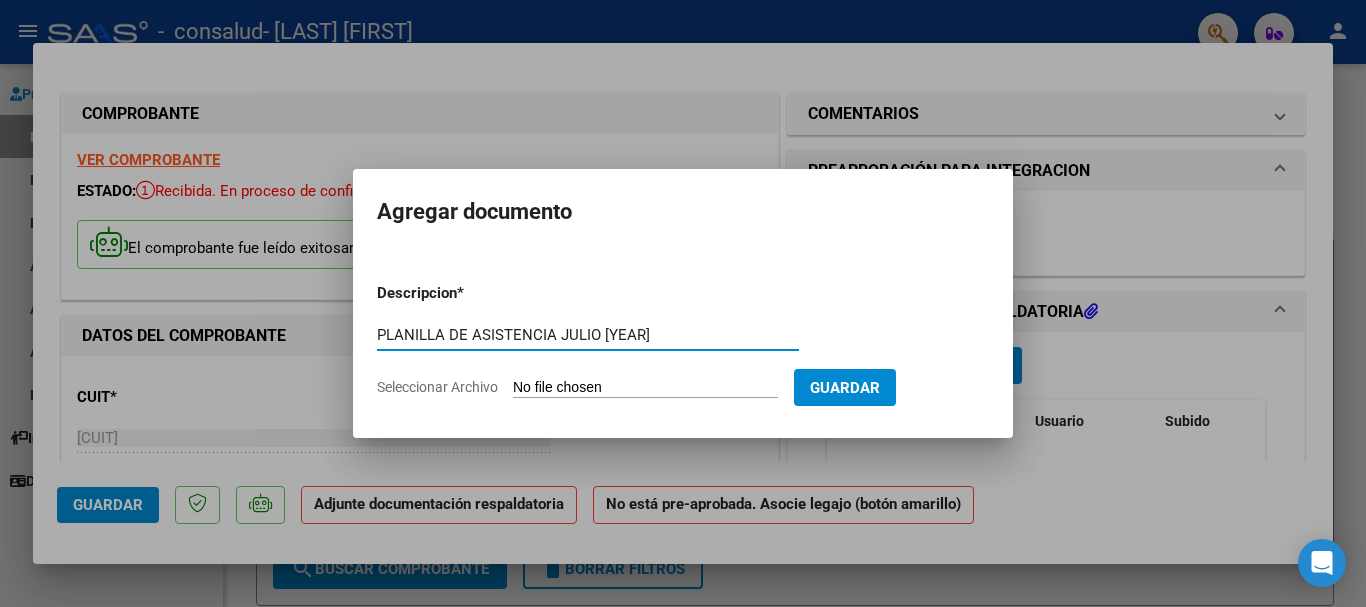 type on "PLANILLA DE ASISTENCIA JULIO [YEAR]" 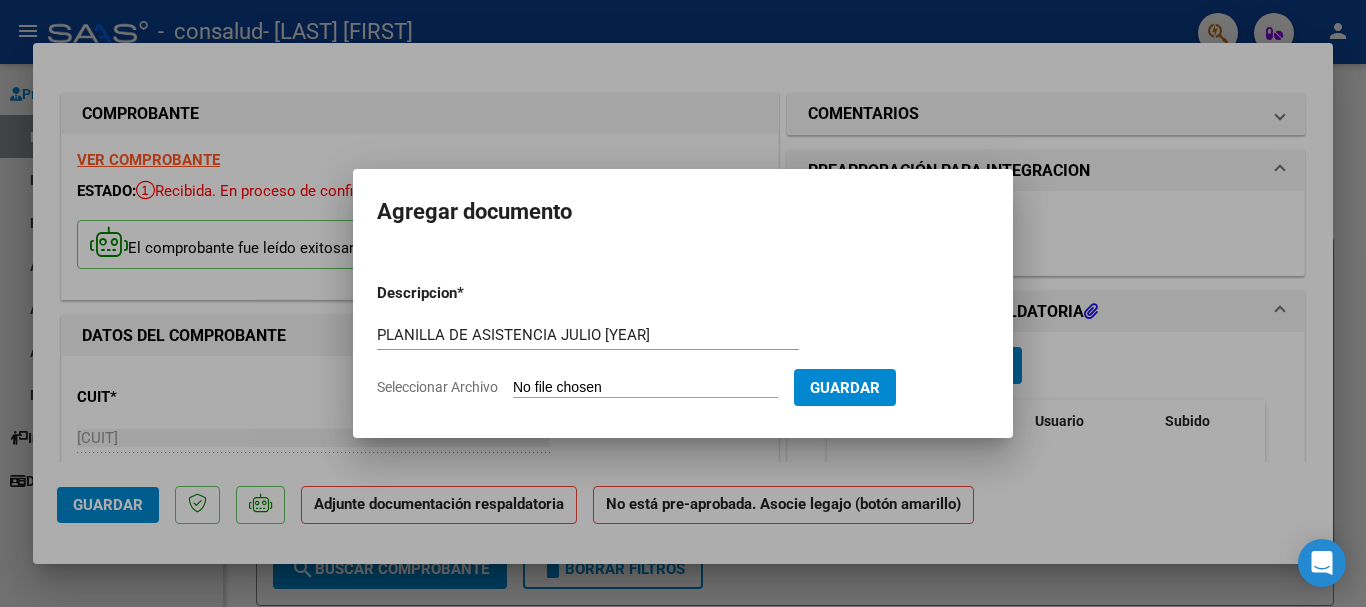 click on "Seleccionar Archivo" at bounding box center (645, 388) 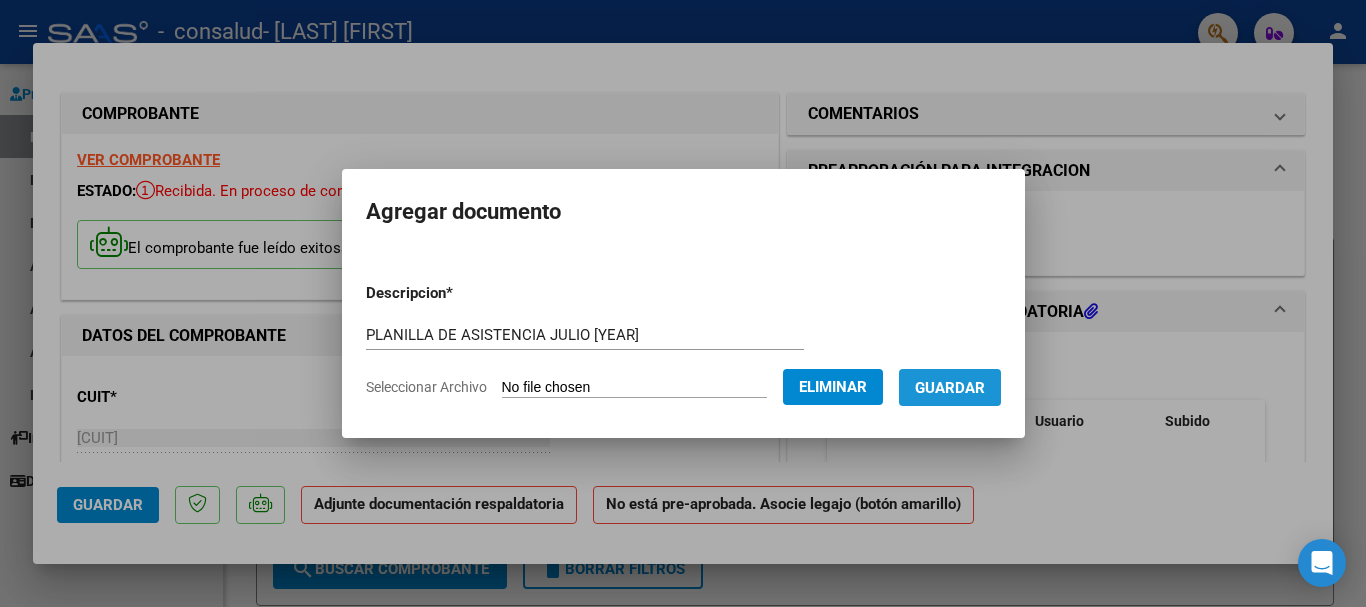 click on "Guardar" at bounding box center [950, 388] 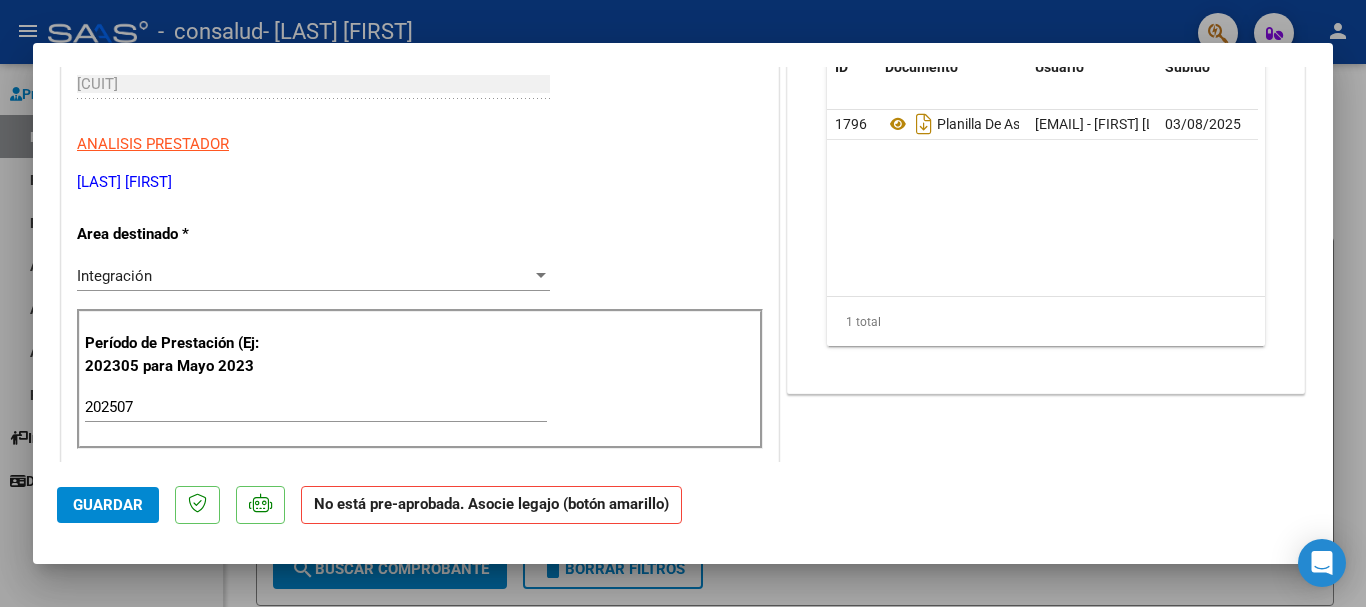 scroll, scrollTop: 400, scrollLeft: 0, axis: vertical 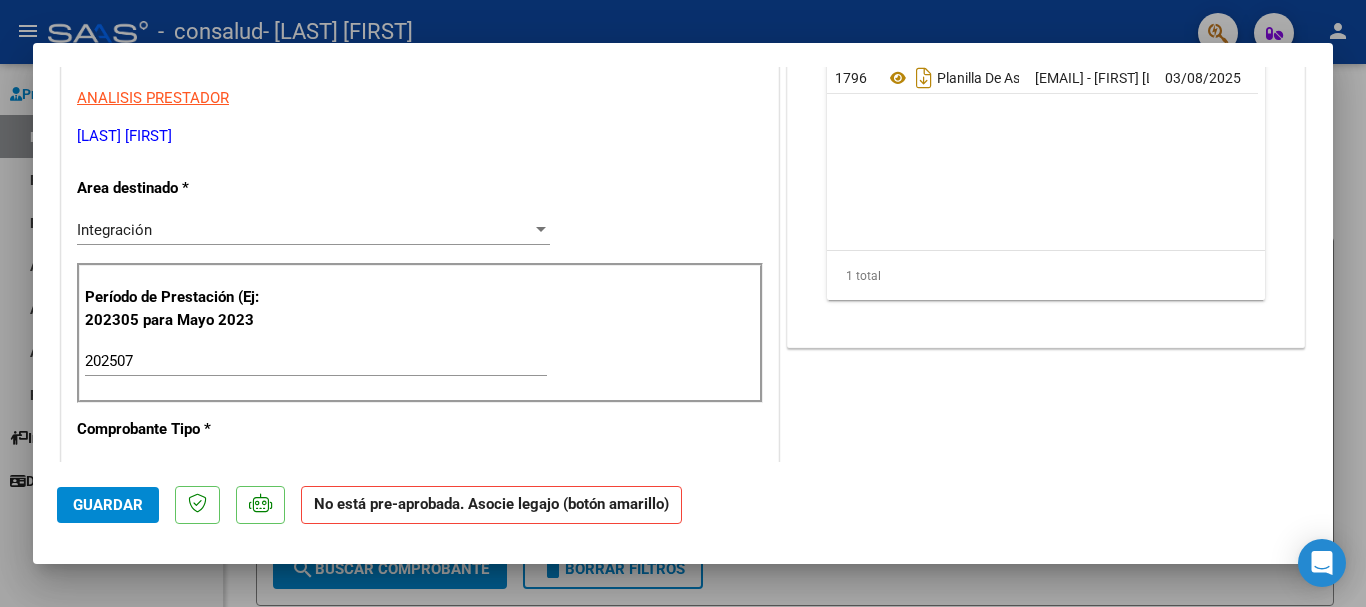 click on "Guardar" 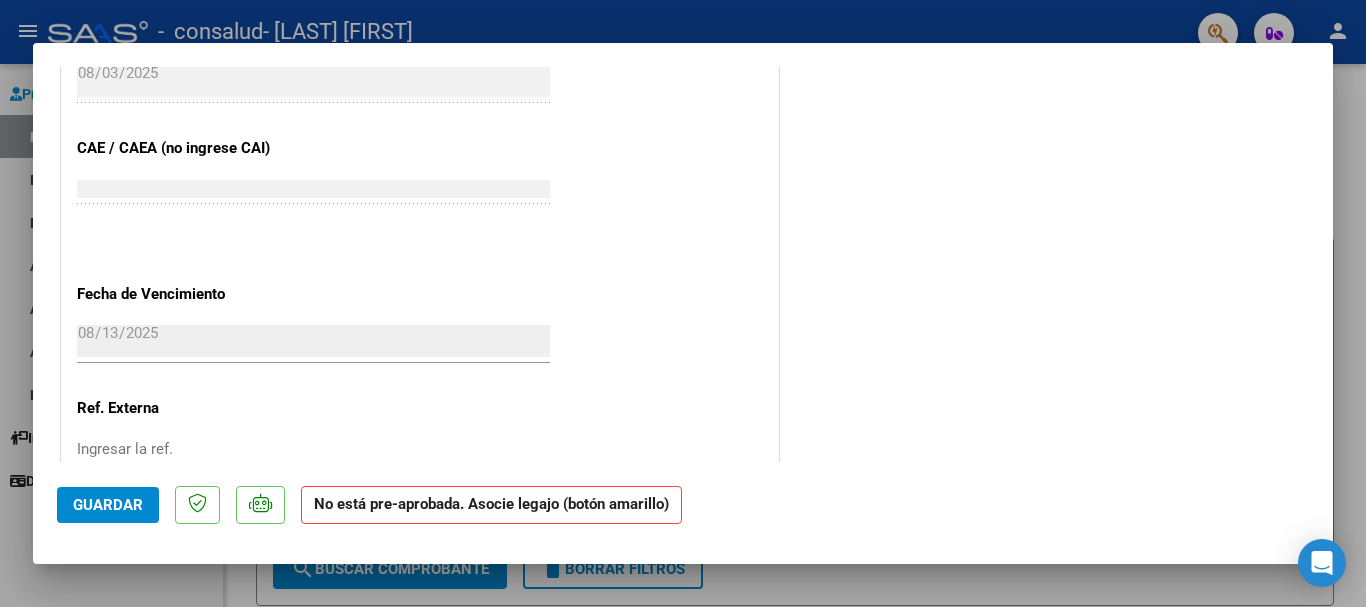 scroll, scrollTop: 1300, scrollLeft: 0, axis: vertical 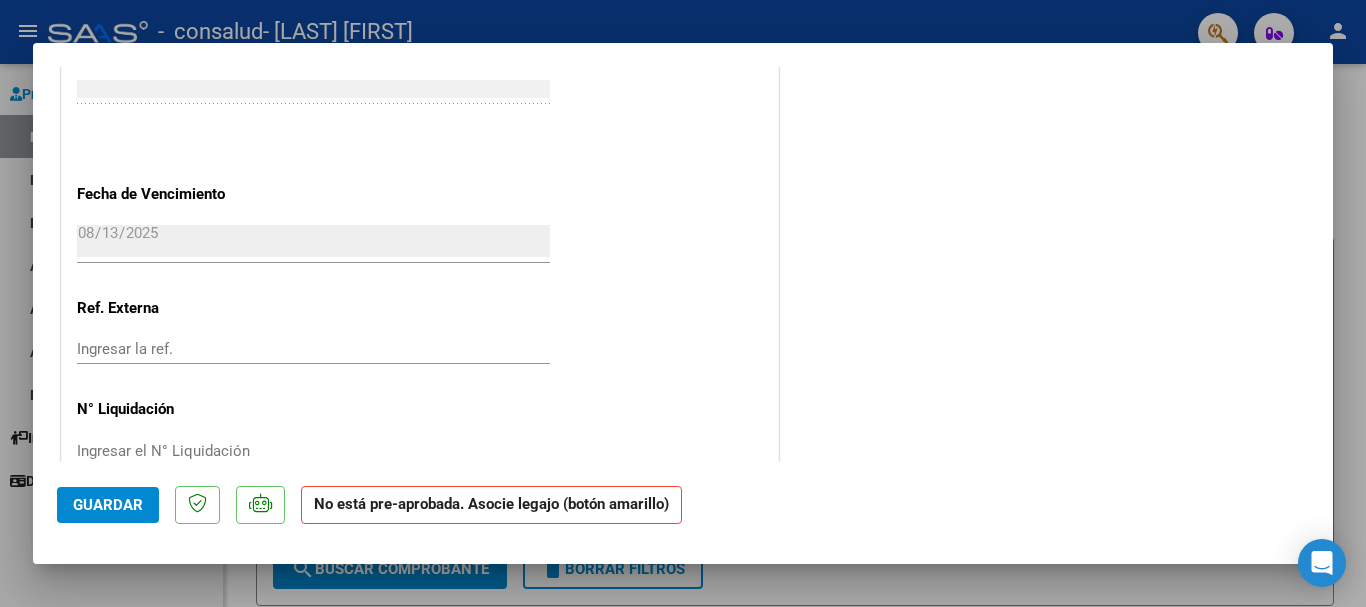 click on "No está pre-aprobada. Asocie legajo (botón amarillo)" 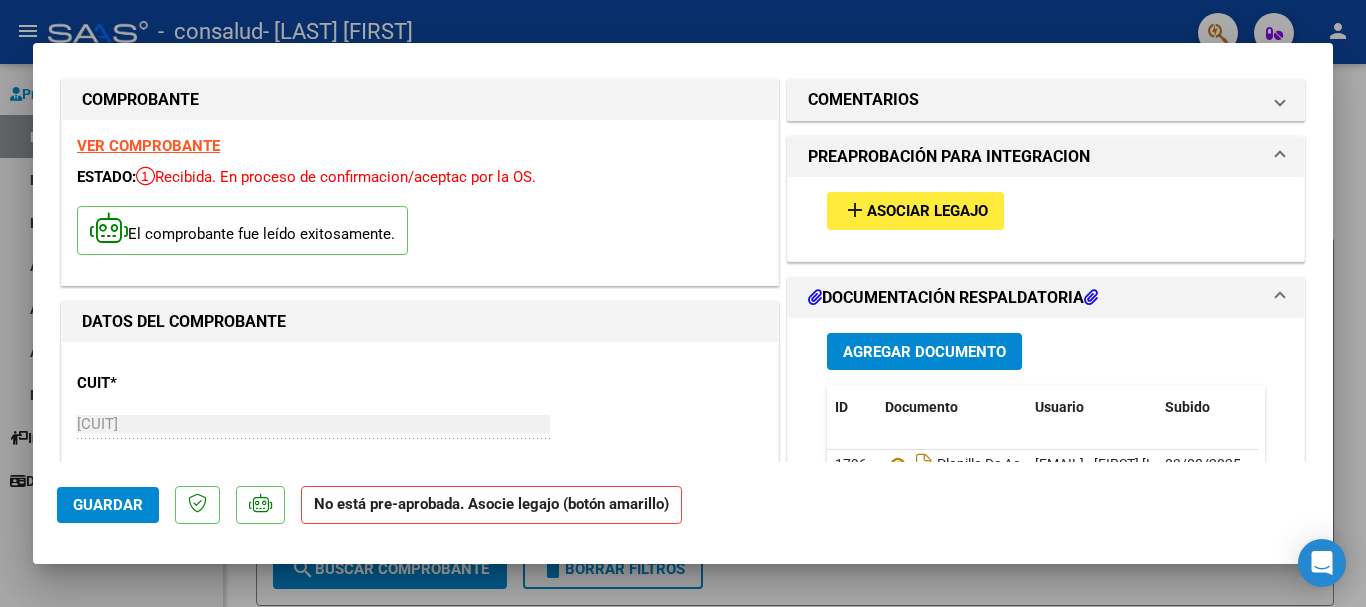 scroll, scrollTop: 0, scrollLeft: 0, axis: both 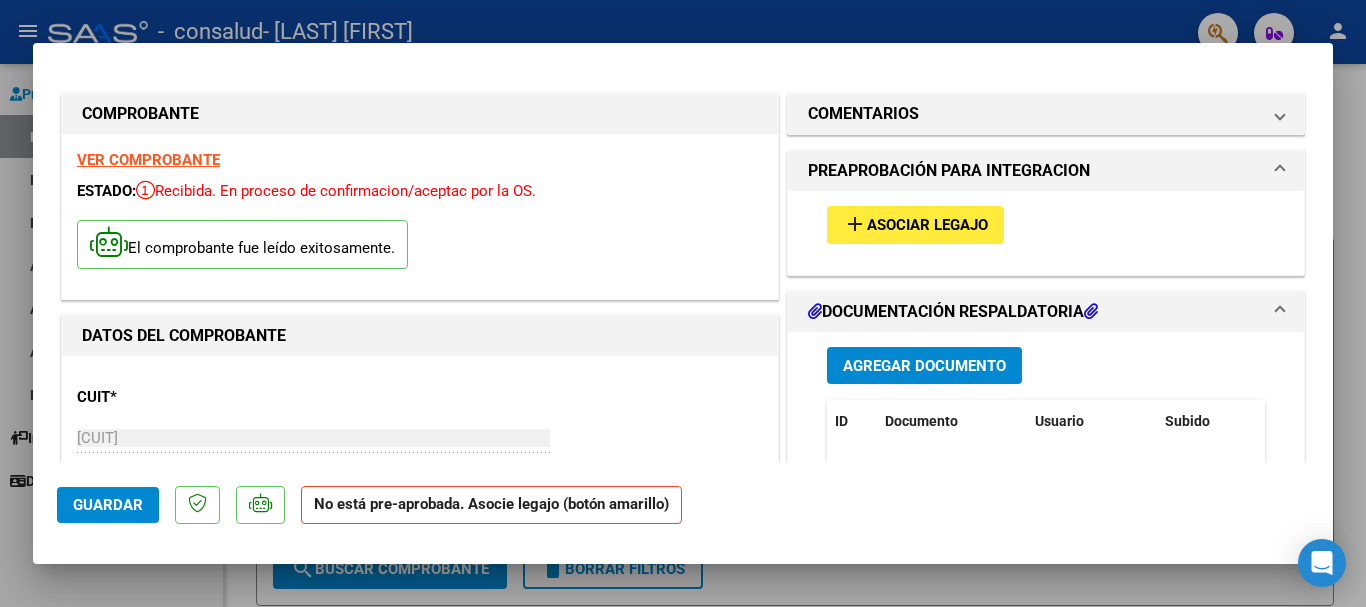 click on "Asociar Legajo" at bounding box center [927, 226] 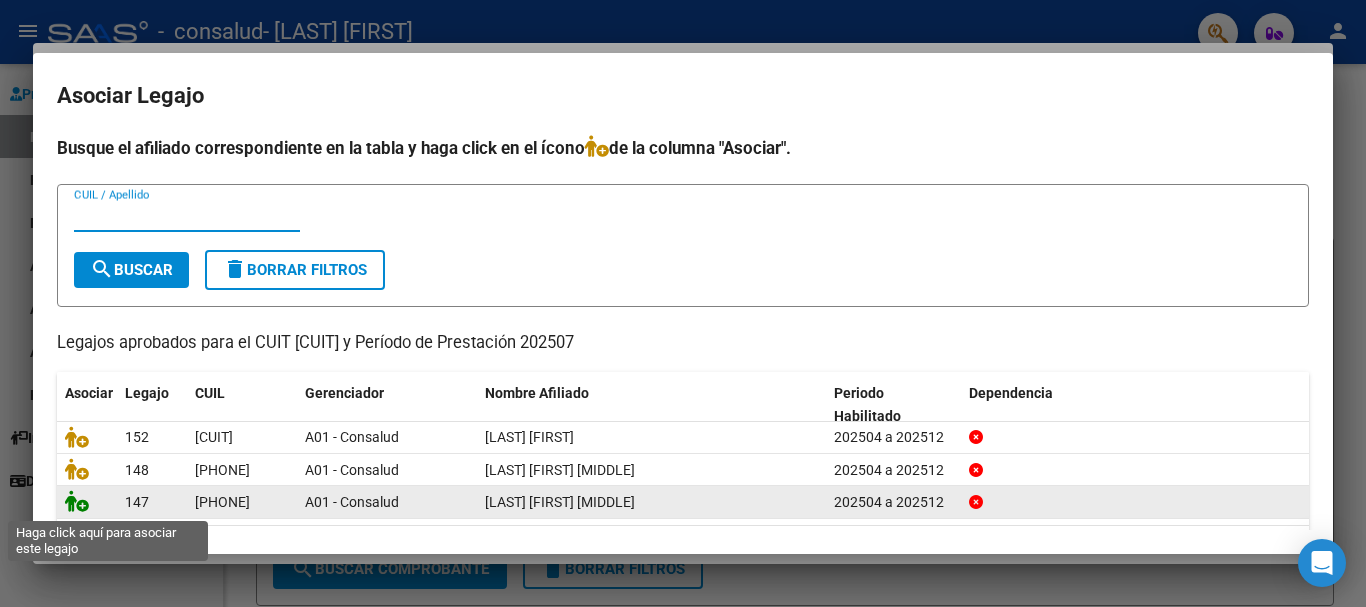 click 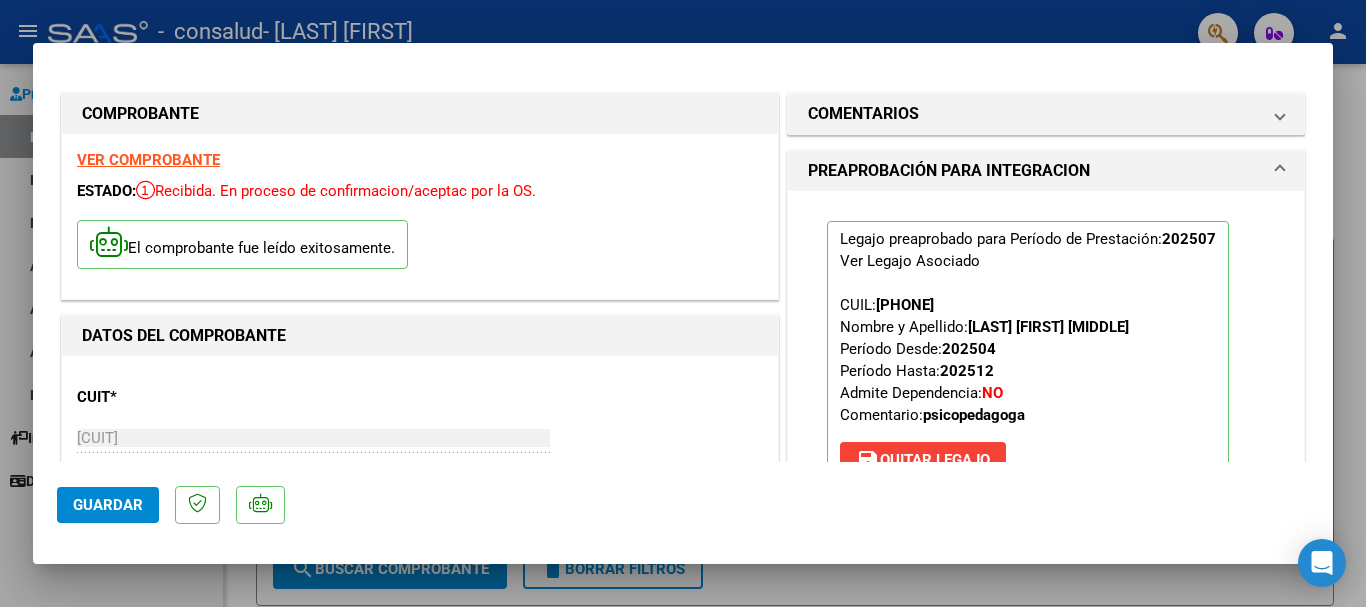 click on "VER COMPROBANTE" at bounding box center (148, 160) 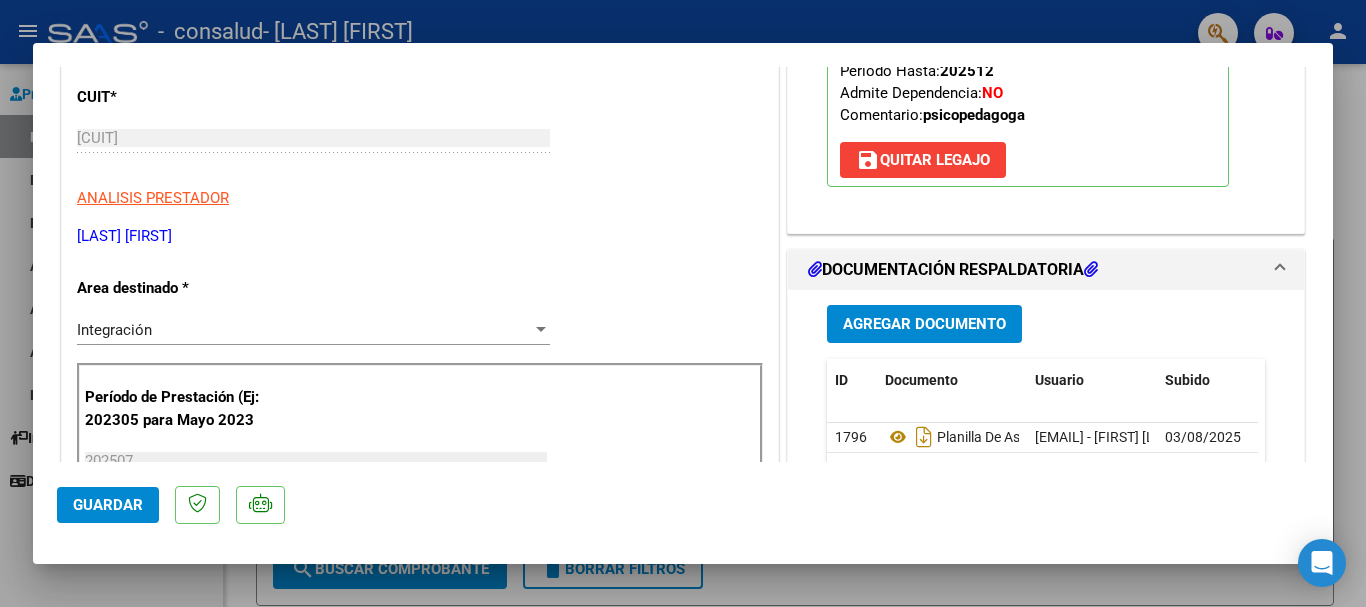 scroll, scrollTop: 0, scrollLeft: 0, axis: both 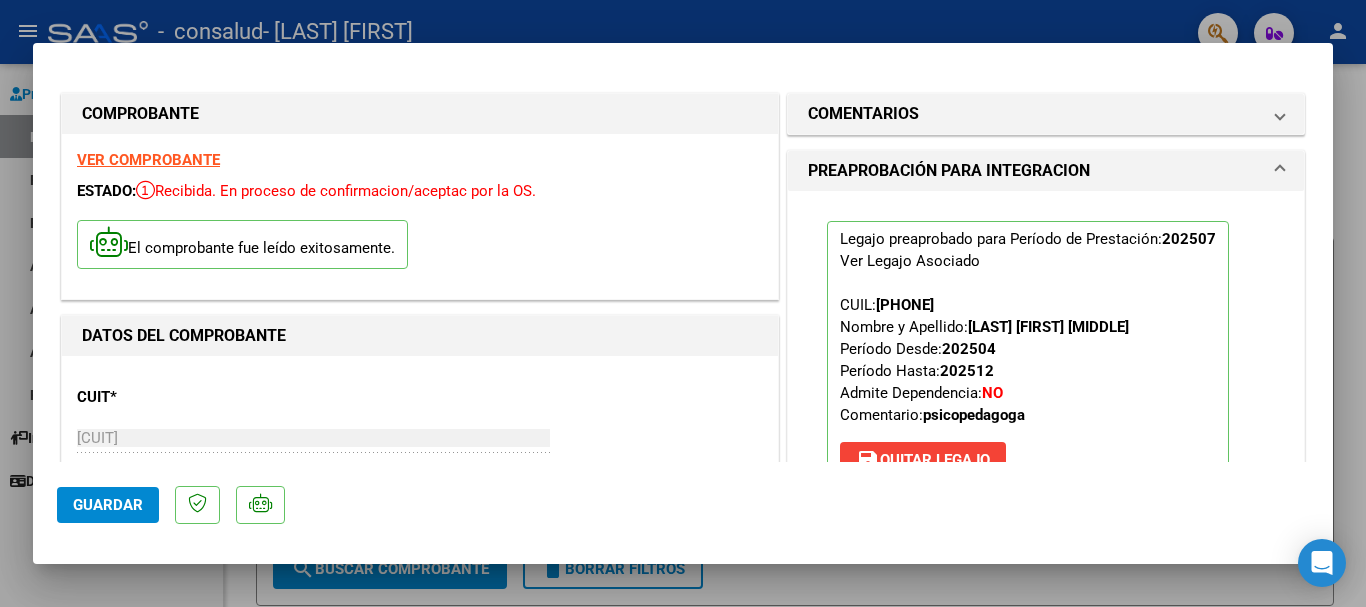click on "Guardar" 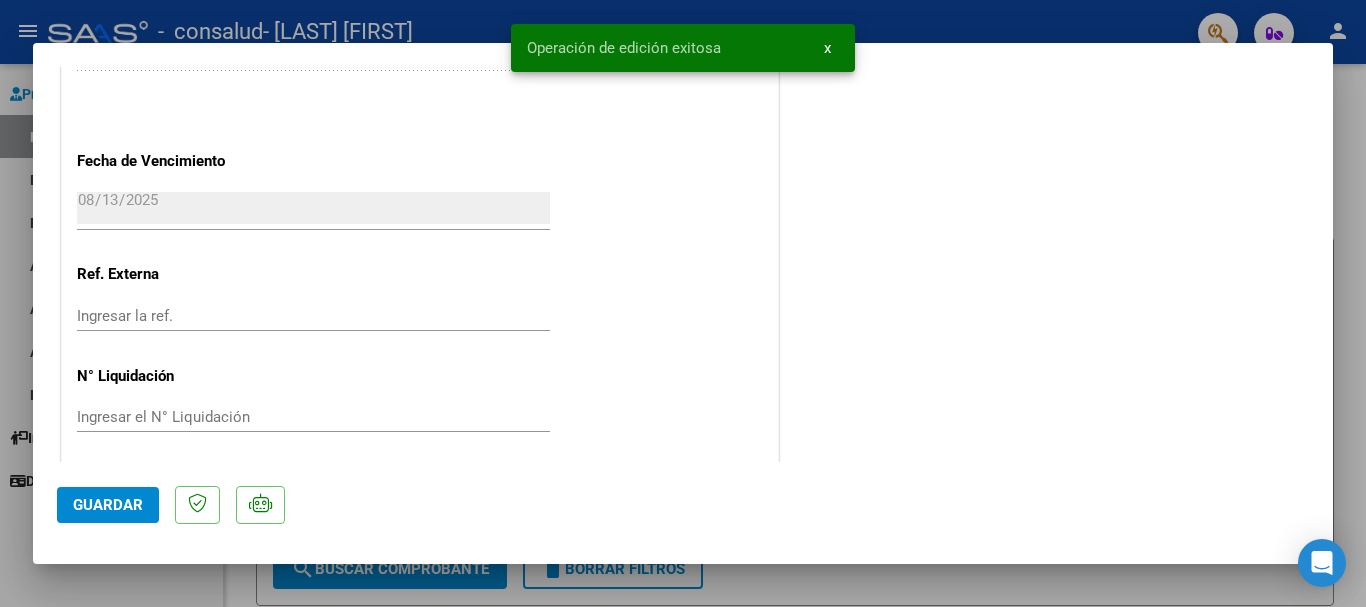 scroll, scrollTop: 1395, scrollLeft: 0, axis: vertical 